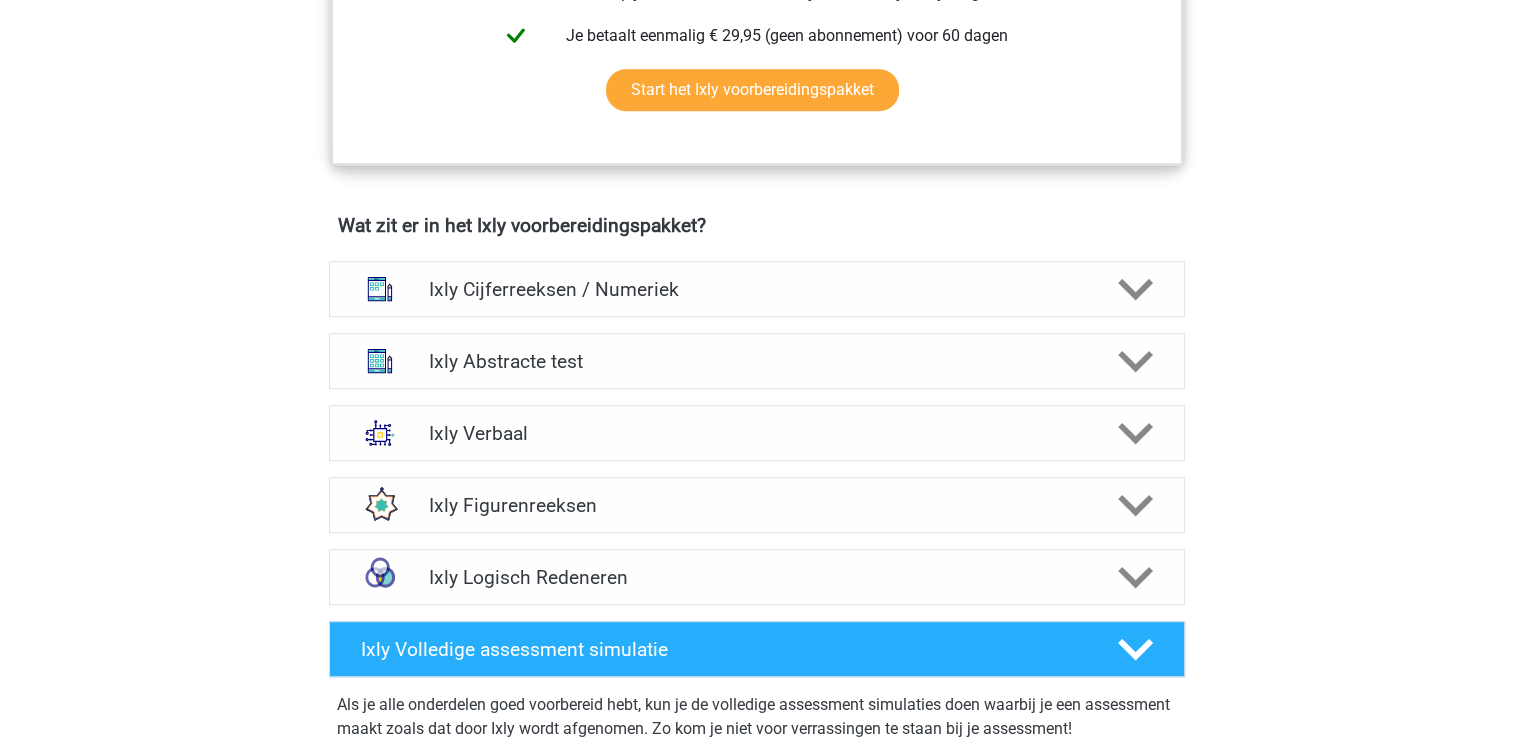 scroll, scrollTop: 1200, scrollLeft: 0, axis: vertical 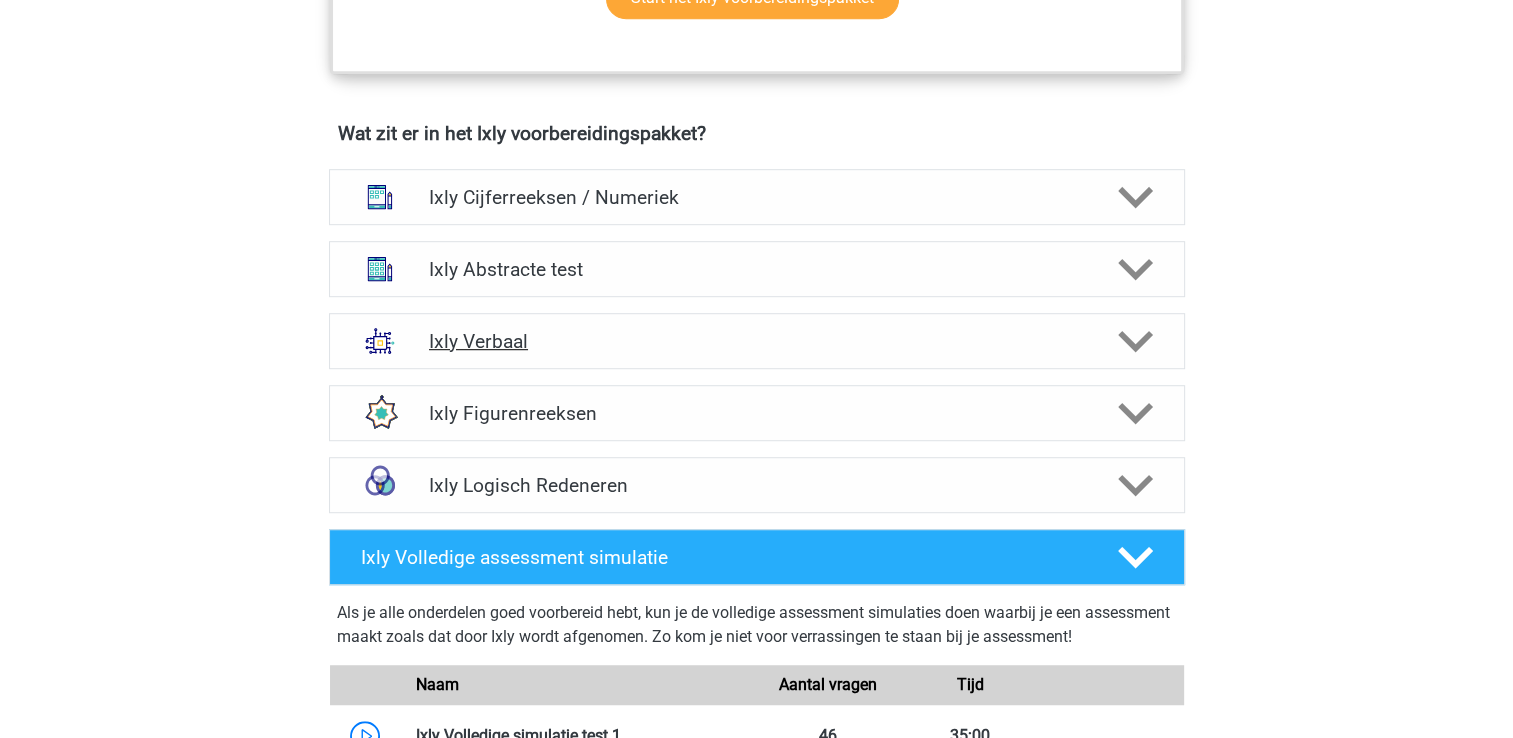 click on "Ixly Verbaal" at bounding box center [756, 341] 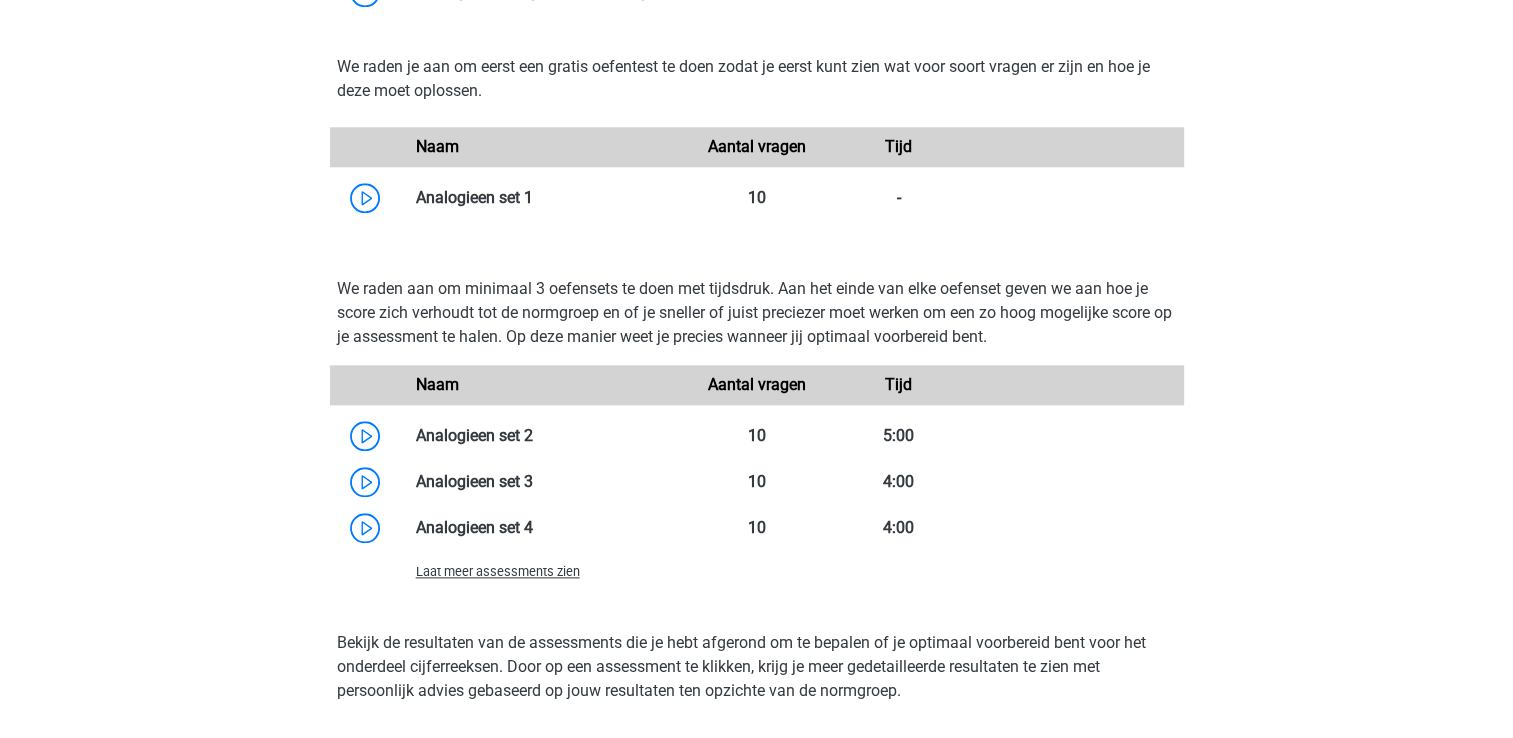 scroll, scrollTop: 2200, scrollLeft: 0, axis: vertical 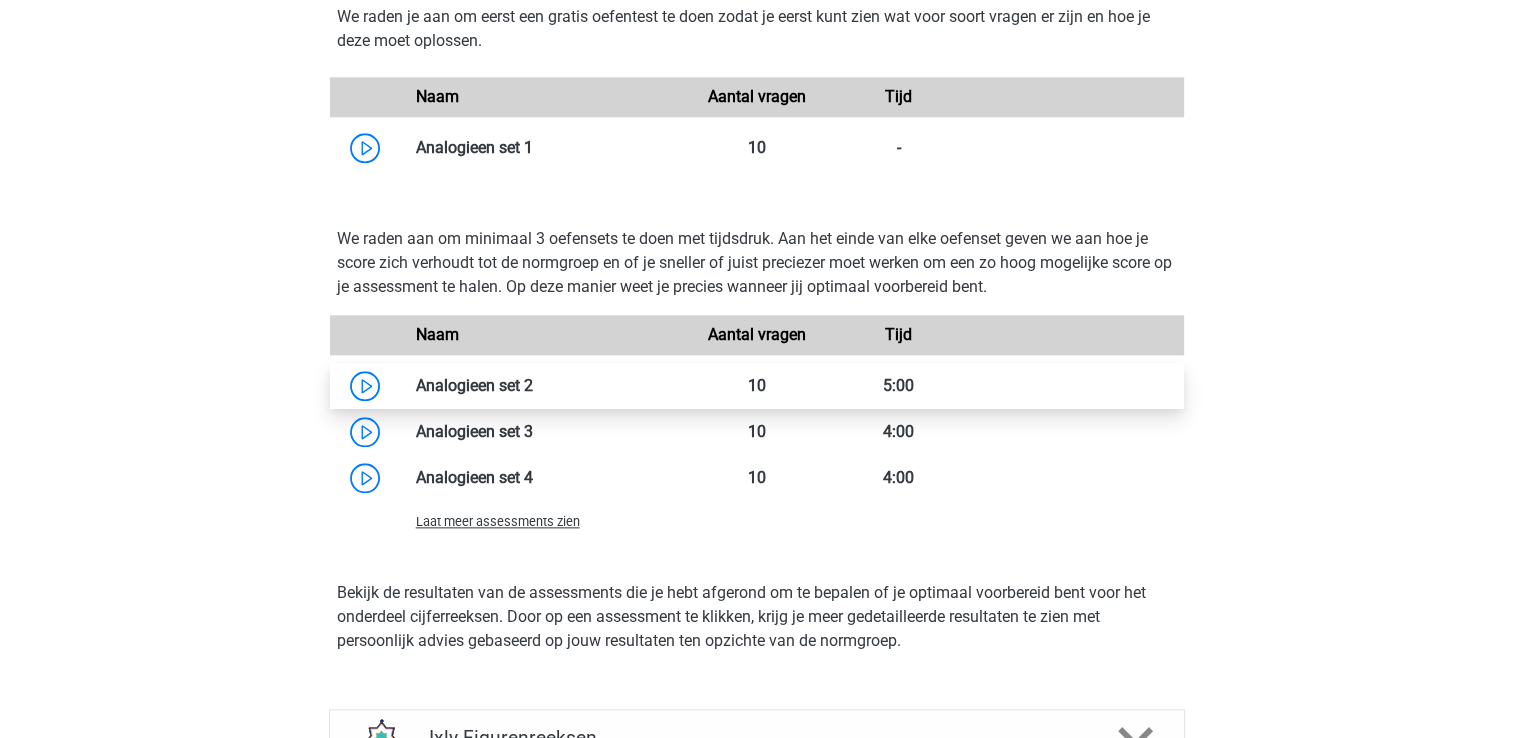 click at bounding box center [533, 385] 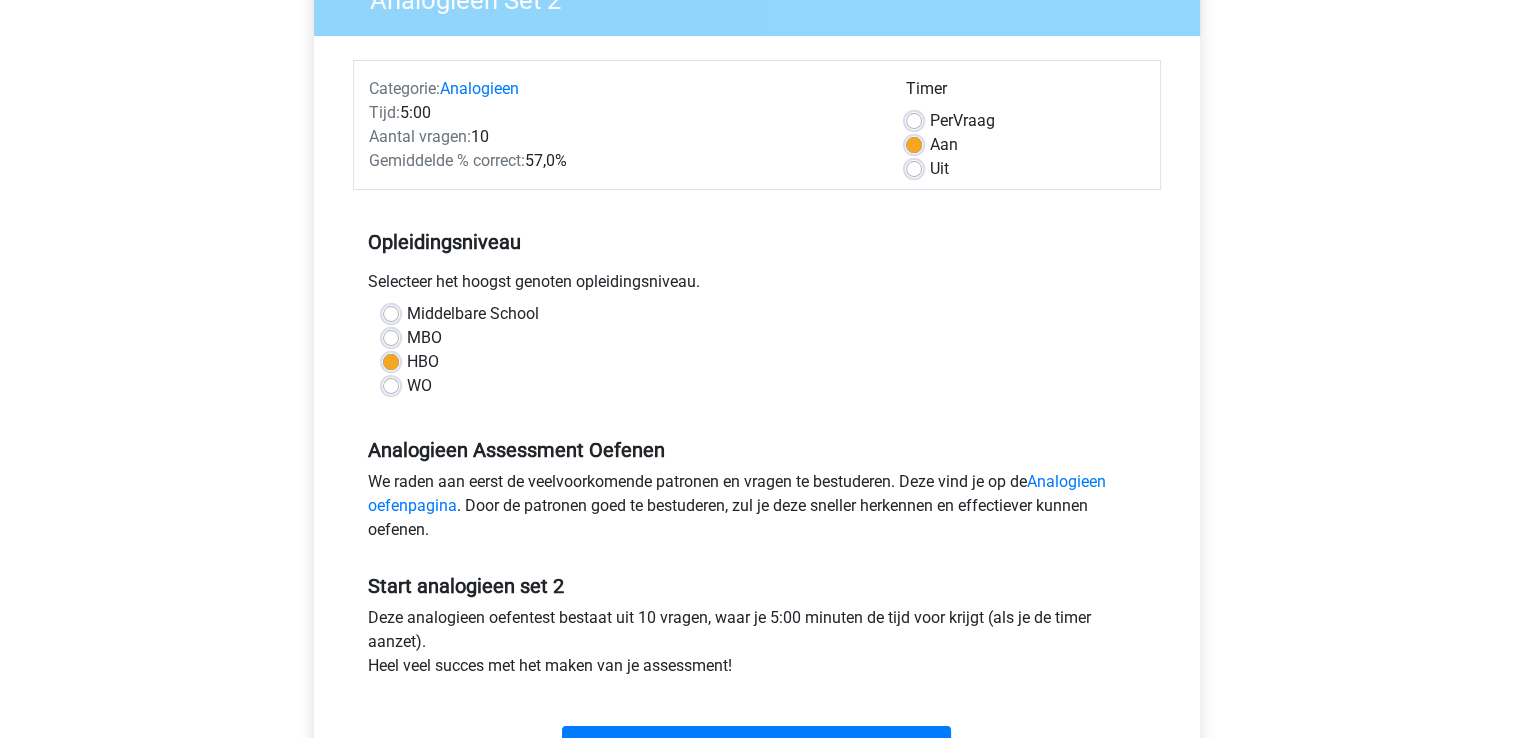 scroll, scrollTop: 400, scrollLeft: 0, axis: vertical 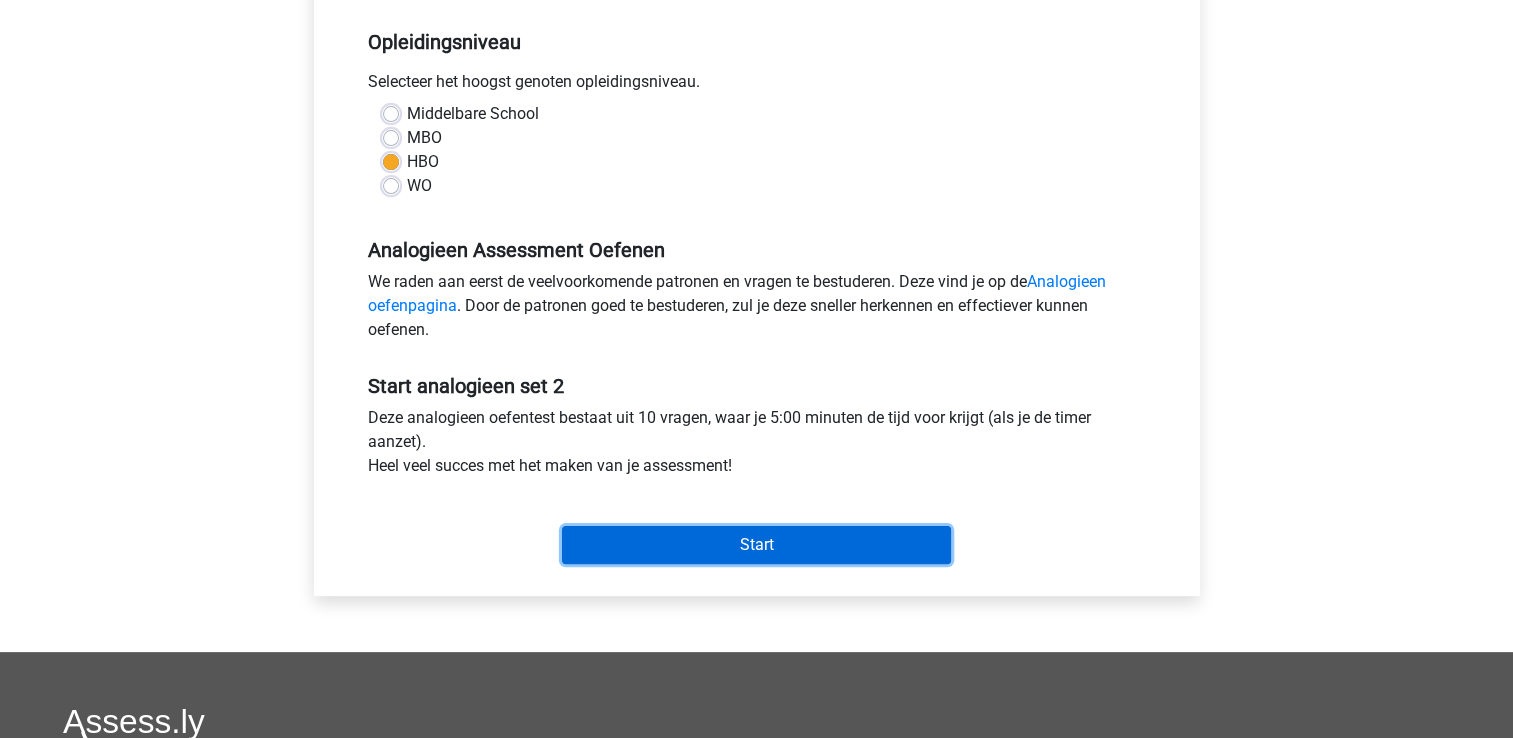click on "Start" at bounding box center (756, 545) 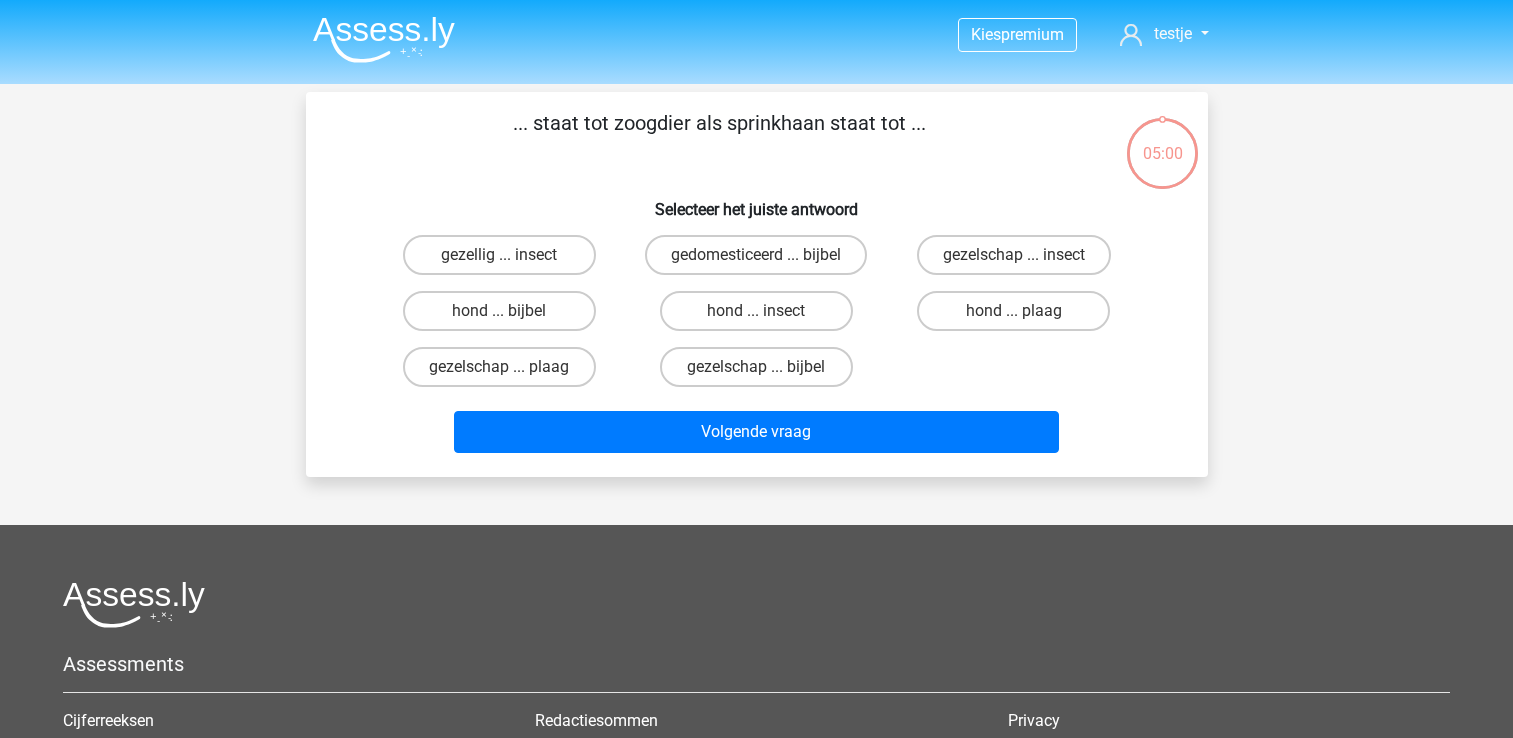 scroll, scrollTop: 0, scrollLeft: 0, axis: both 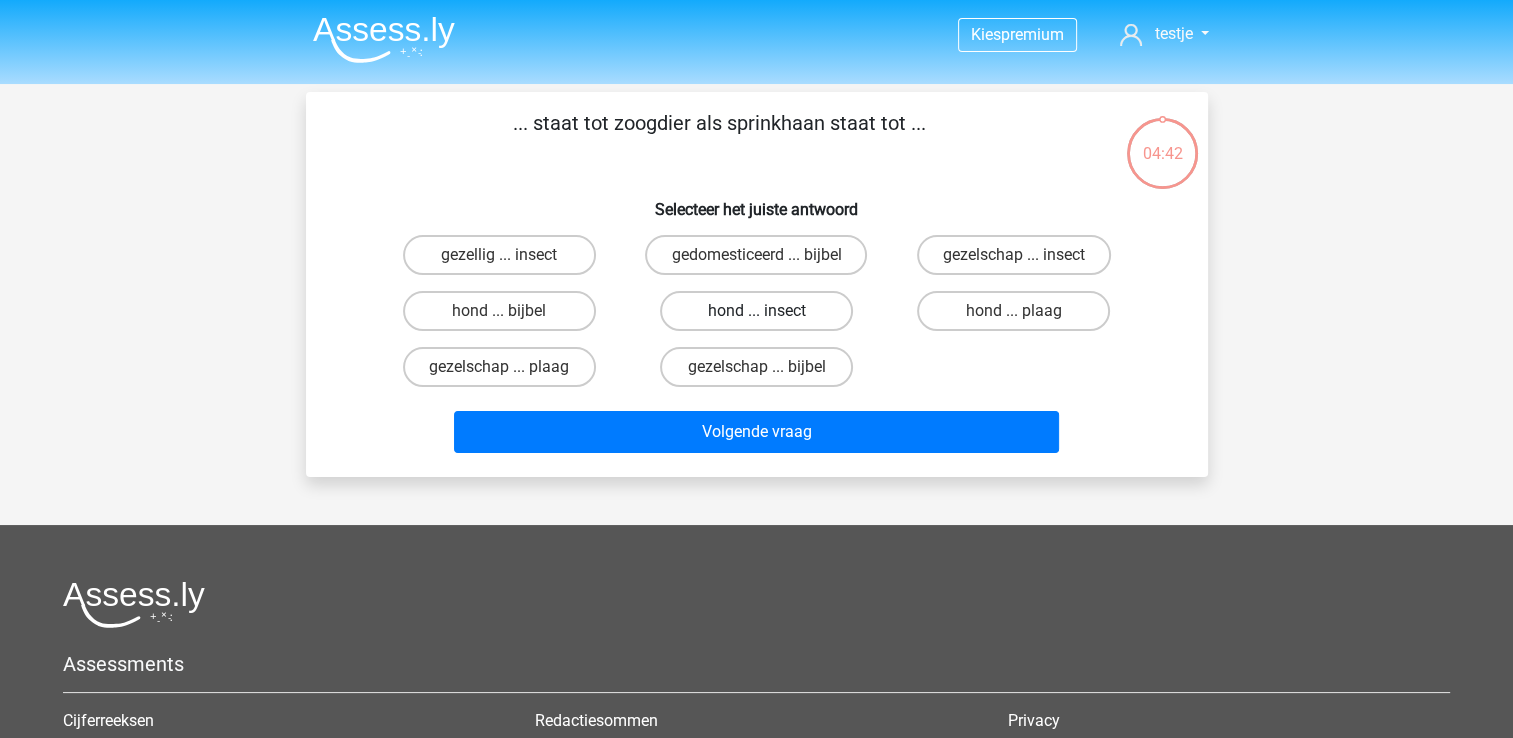 click on "hond ... insect" at bounding box center [756, 311] 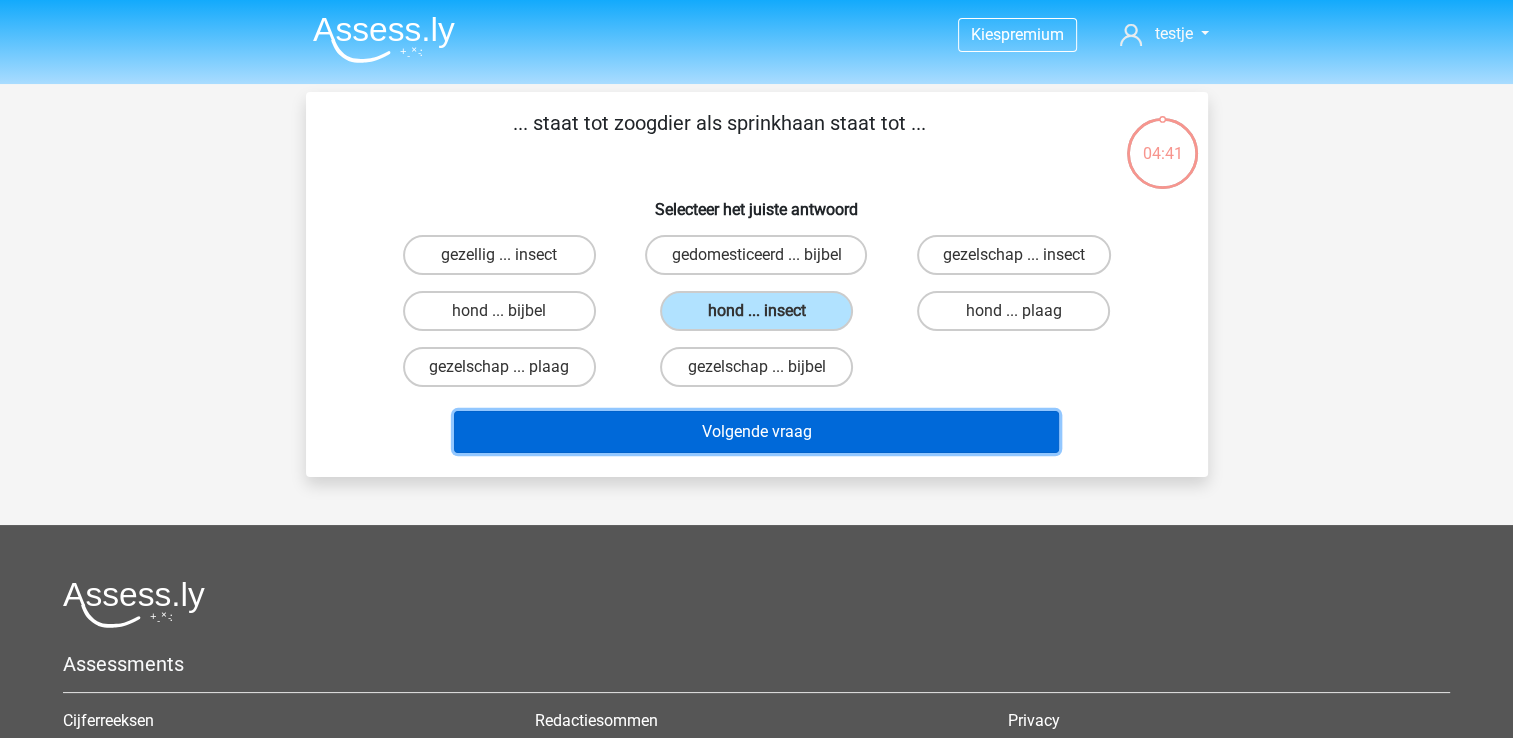 click on "Volgende vraag" at bounding box center [756, 432] 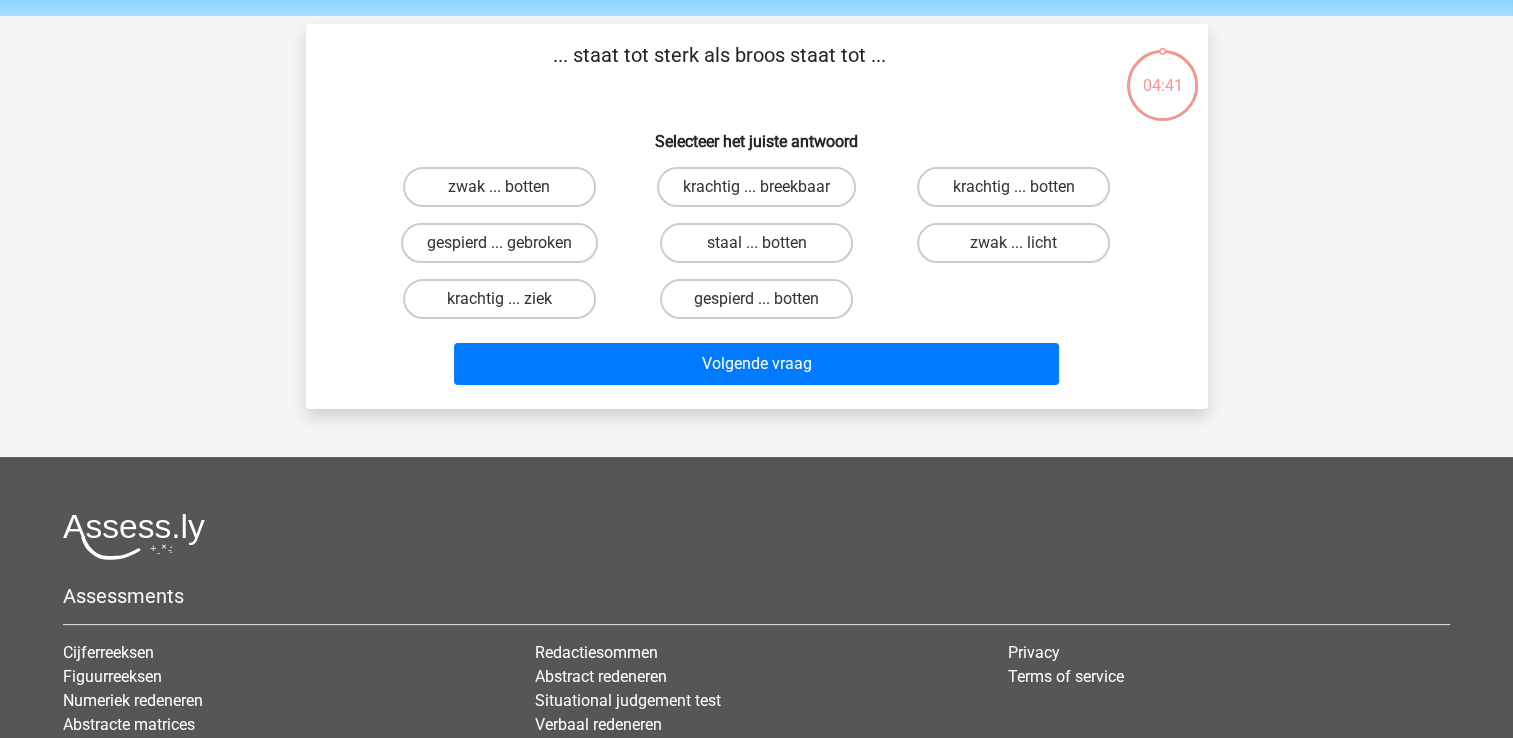 scroll, scrollTop: 92, scrollLeft: 0, axis: vertical 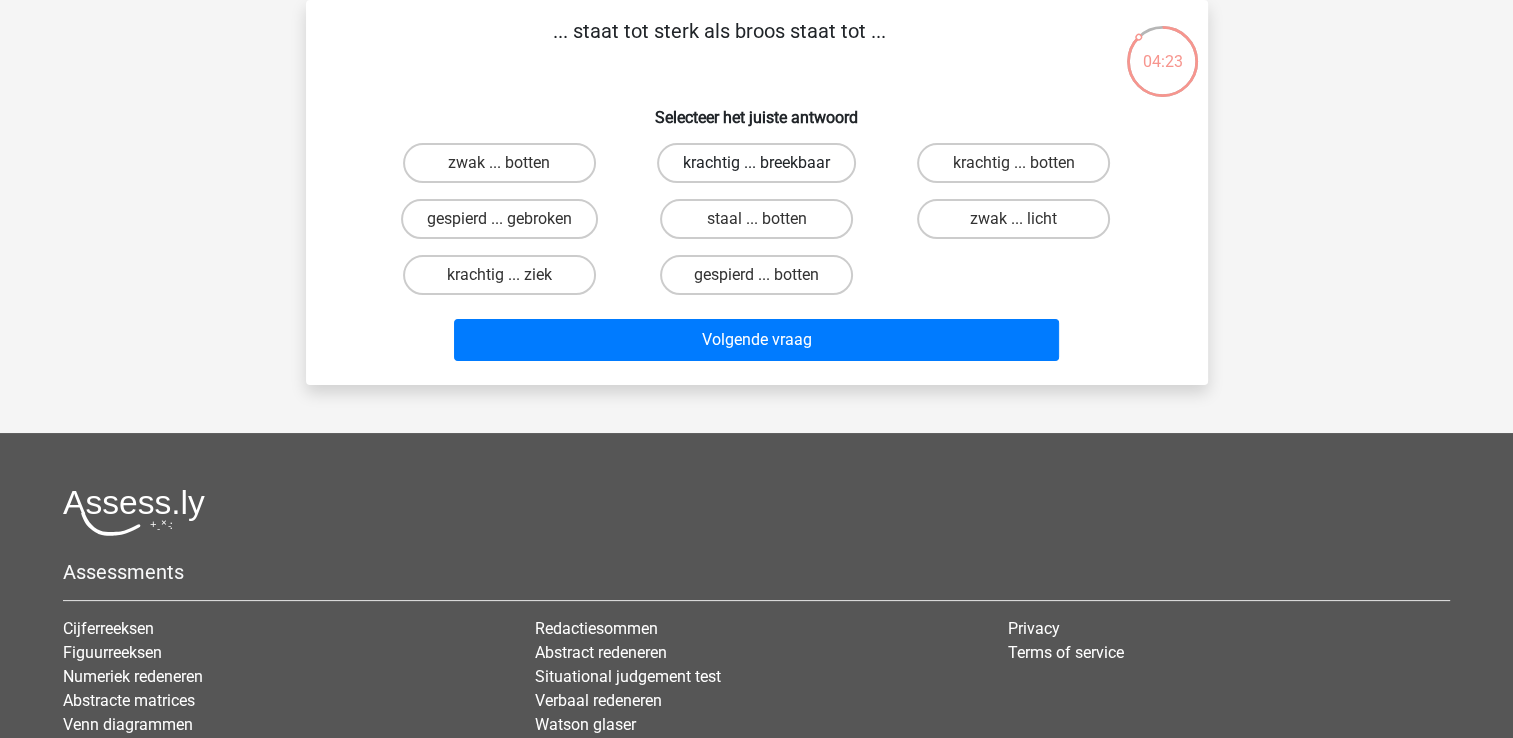 click on "krachtig ... breekbaar" at bounding box center (756, 163) 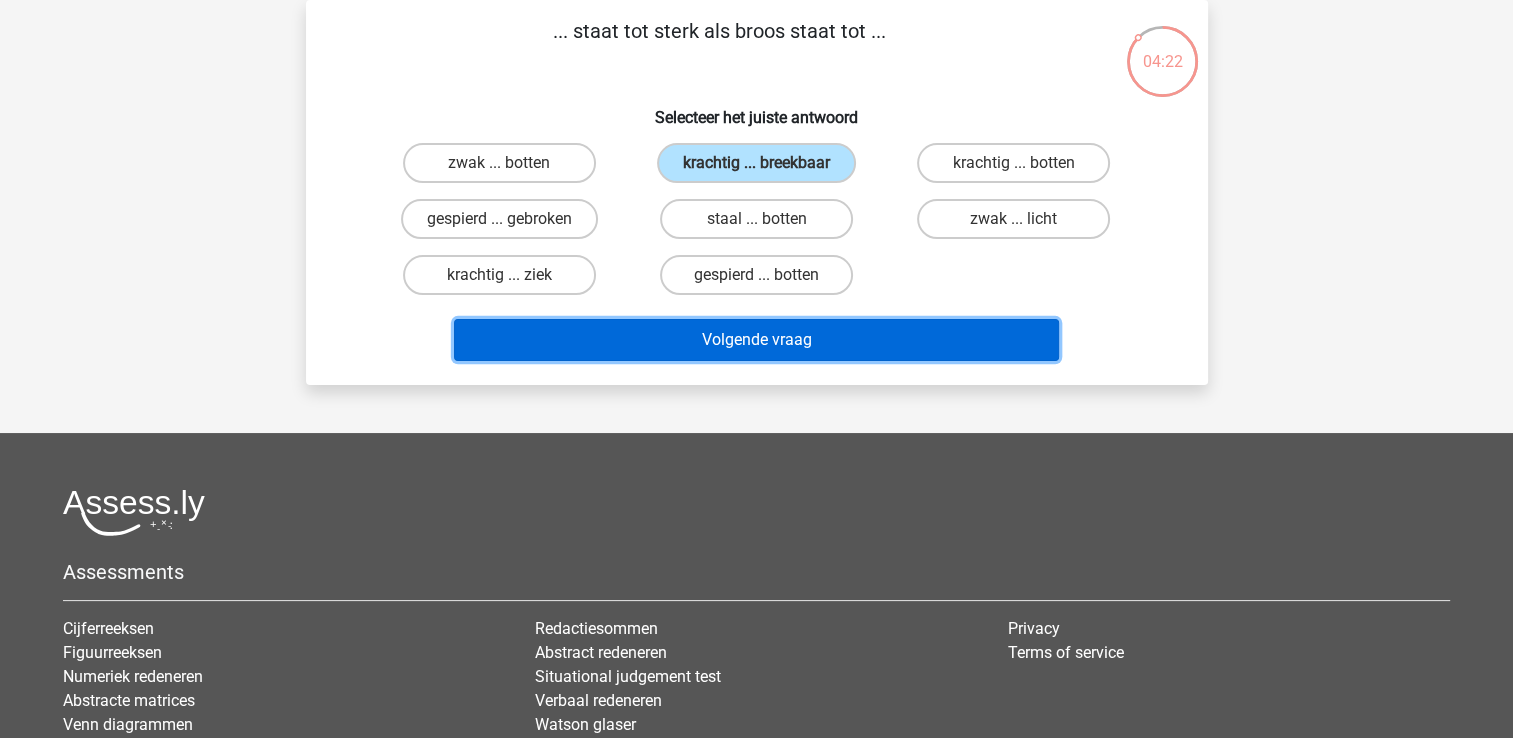 click on "Volgende vraag" at bounding box center [756, 340] 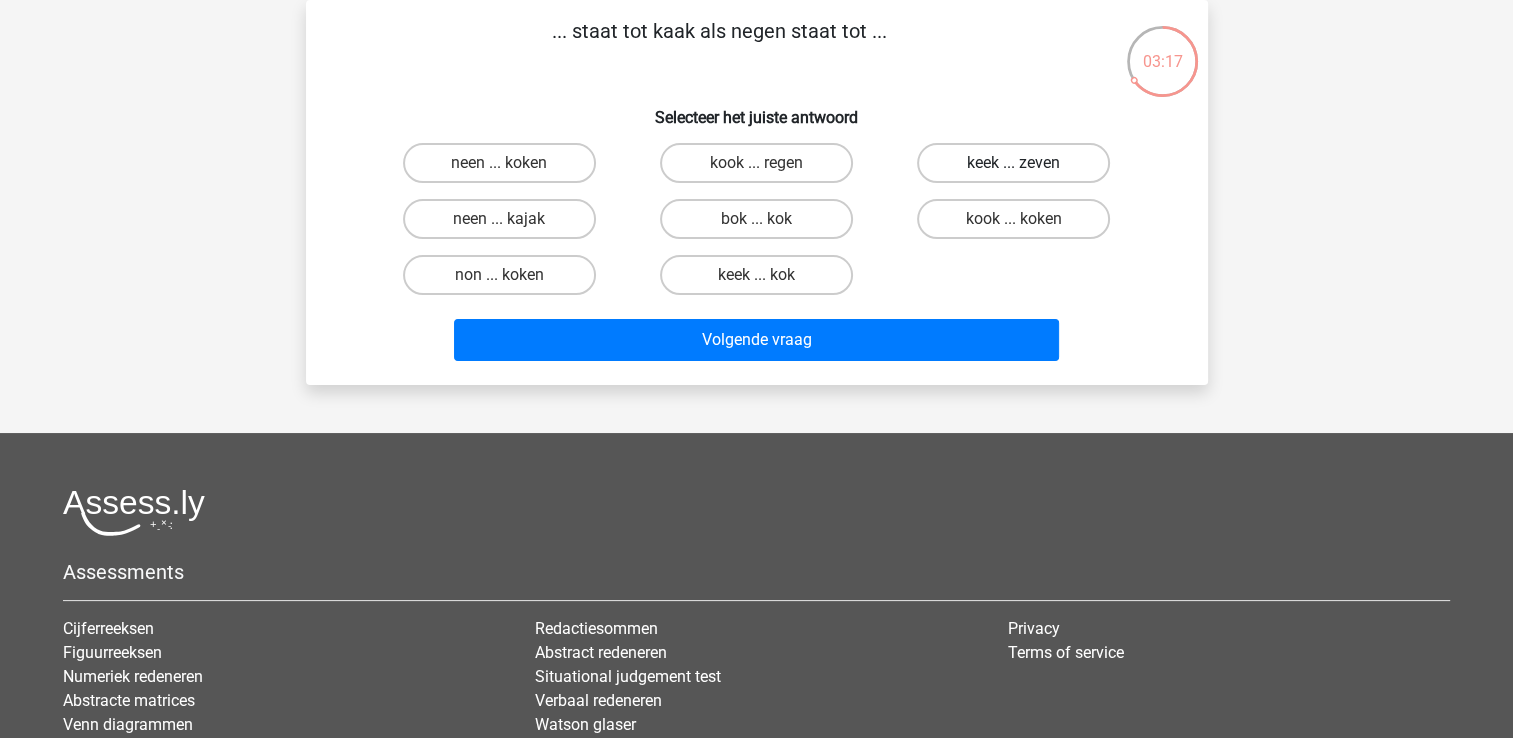 click on "keek ... zeven" at bounding box center (1013, 163) 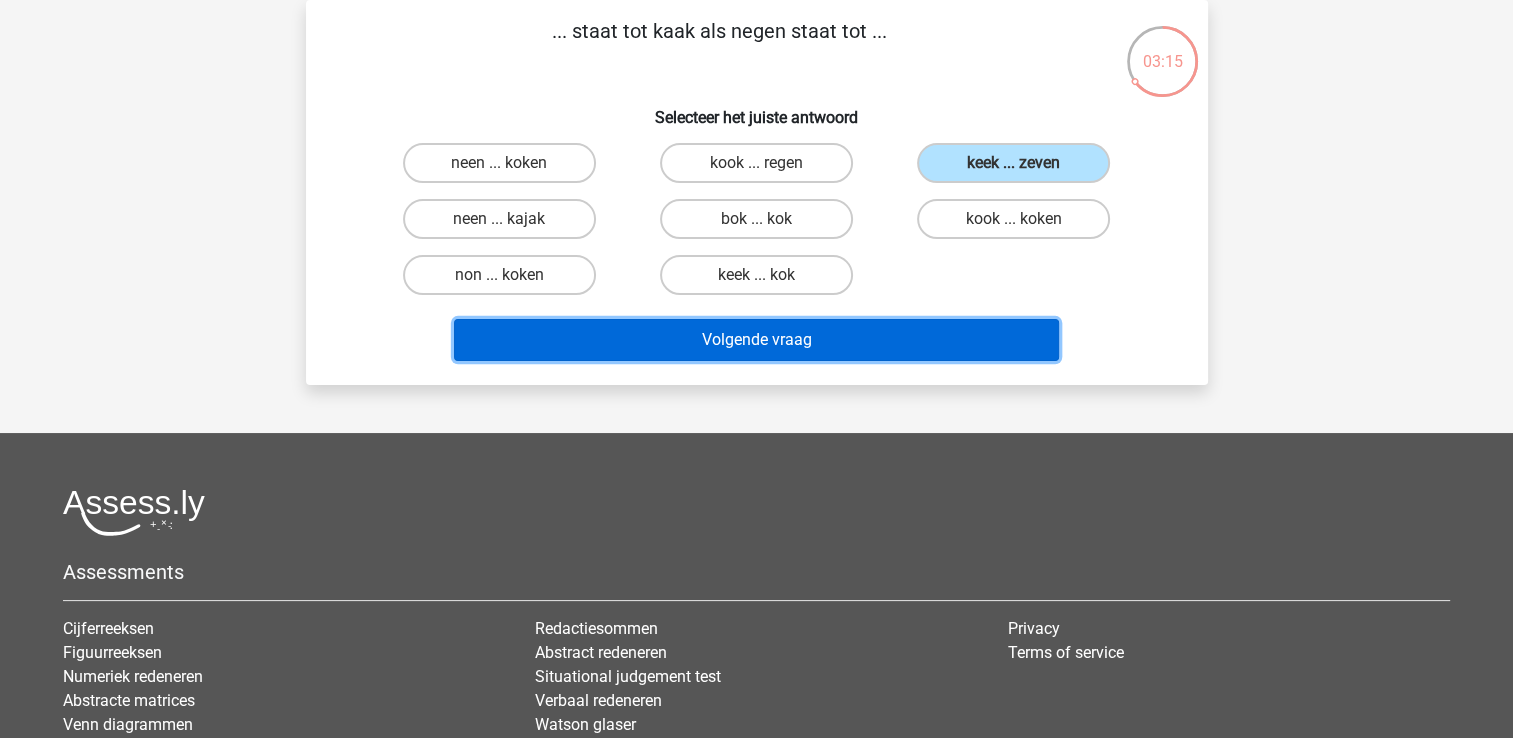 click on "Volgende vraag" at bounding box center [756, 340] 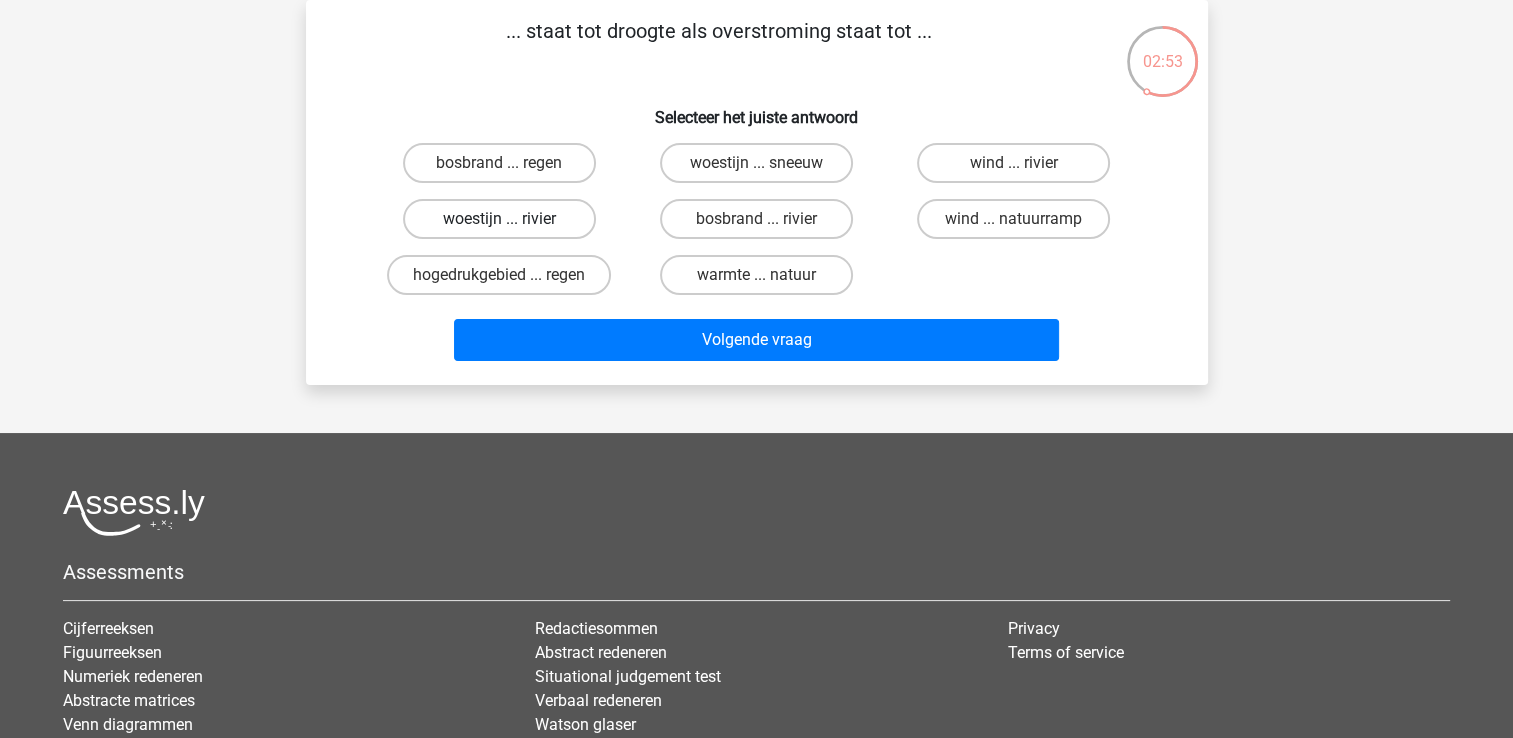 click on "woestijn ... rivier" at bounding box center [499, 219] 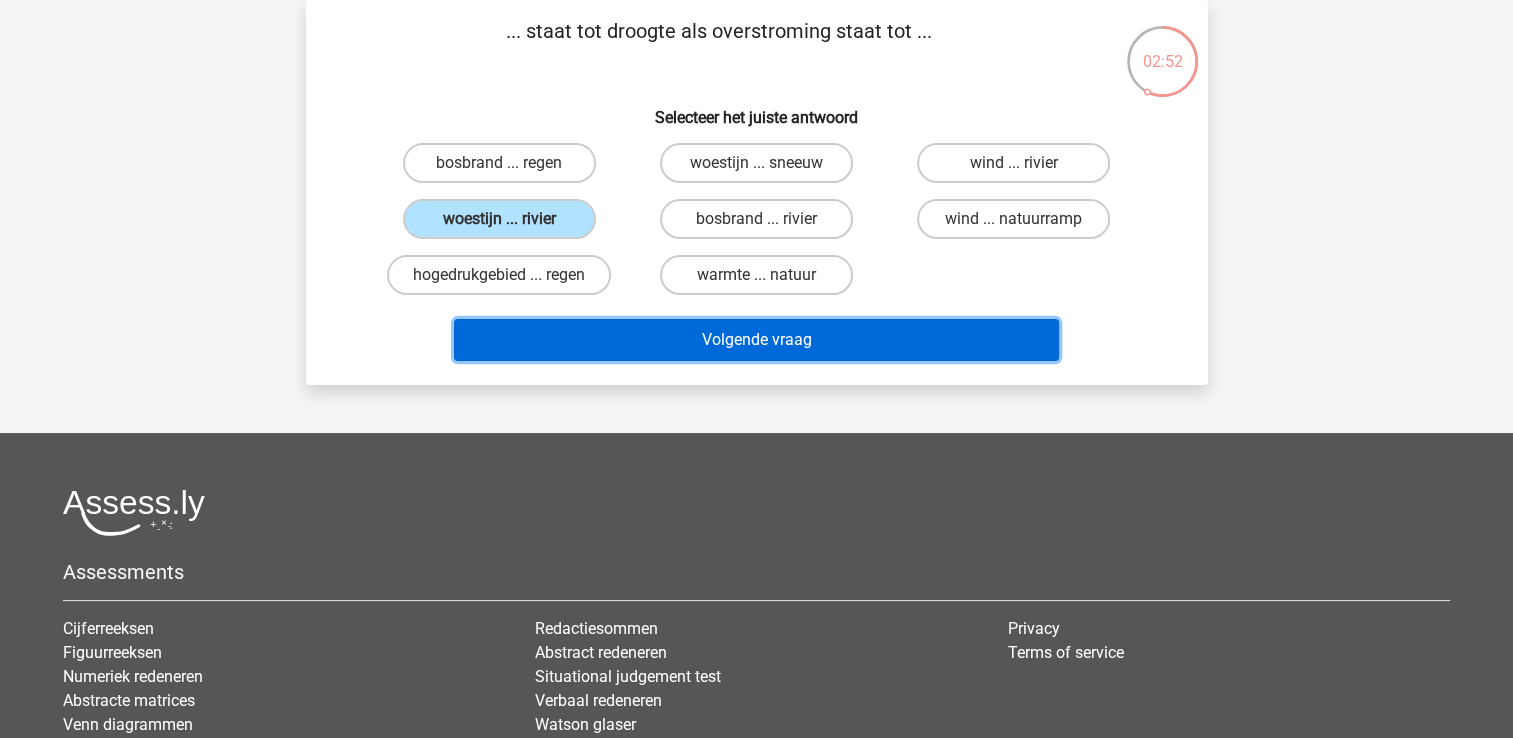click on "Volgende vraag" at bounding box center (756, 340) 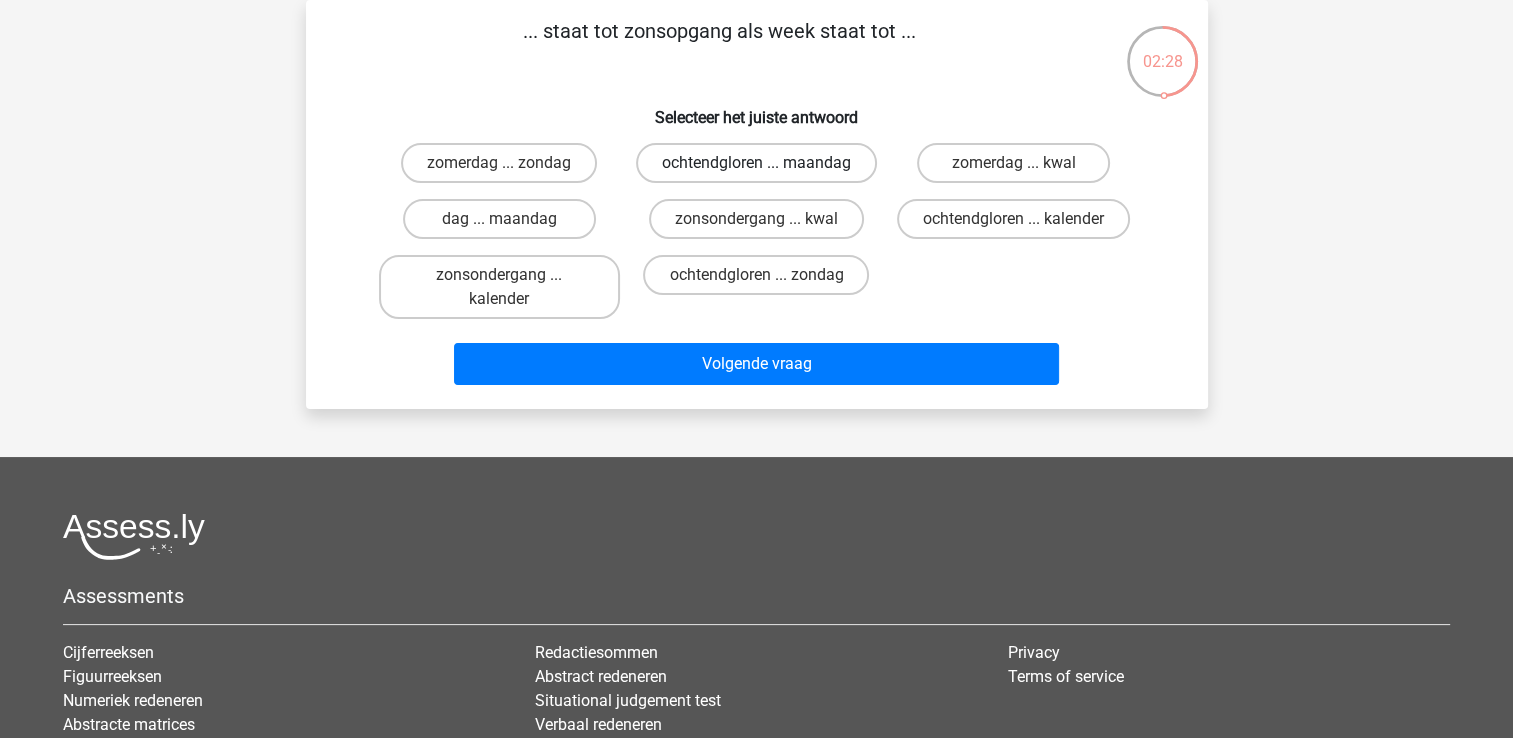 click on "ochtendgloren ... maandag" at bounding box center (756, 163) 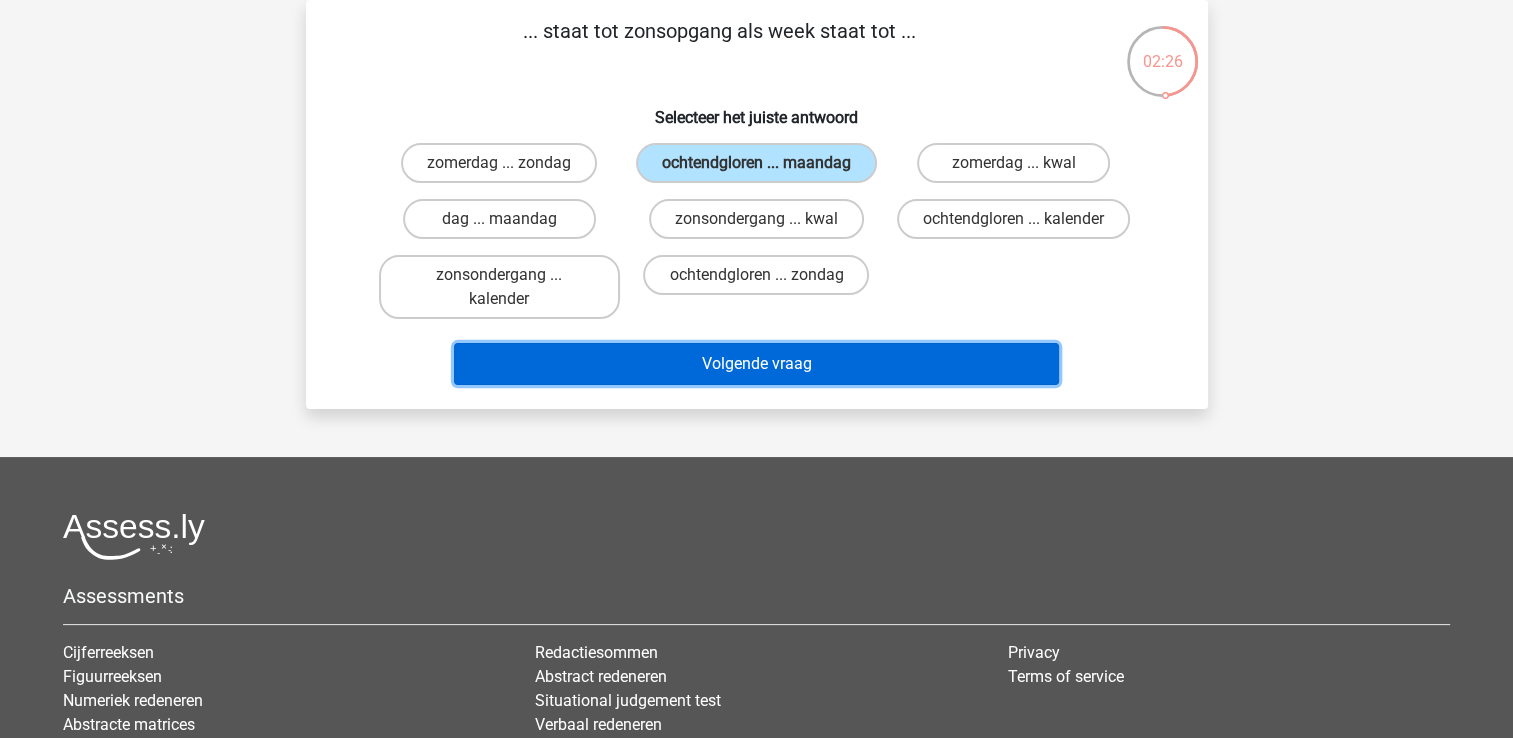 click on "Volgende vraag" at bounding box center [756, 364] 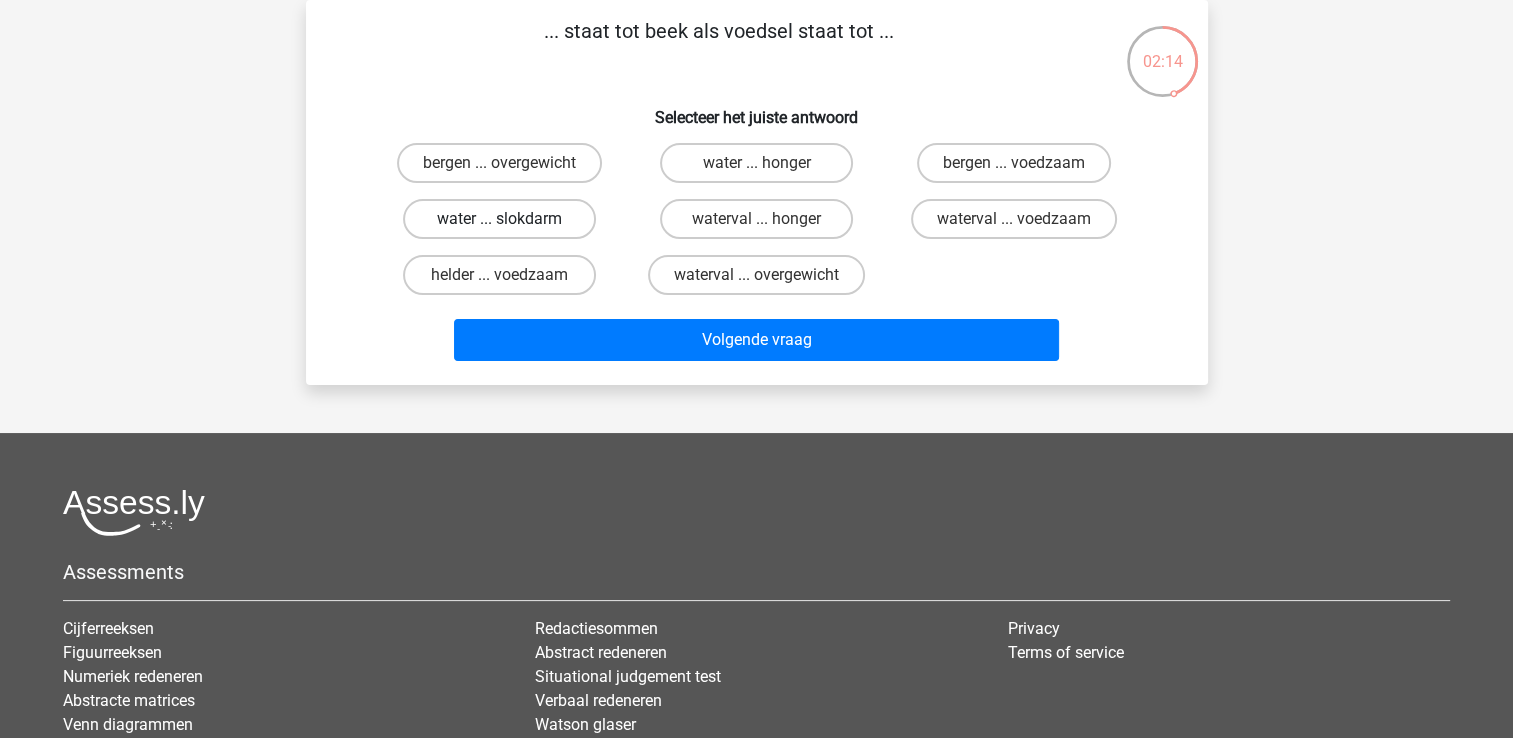 click on "water ... slokdarm" at bounding box center (499, 219) 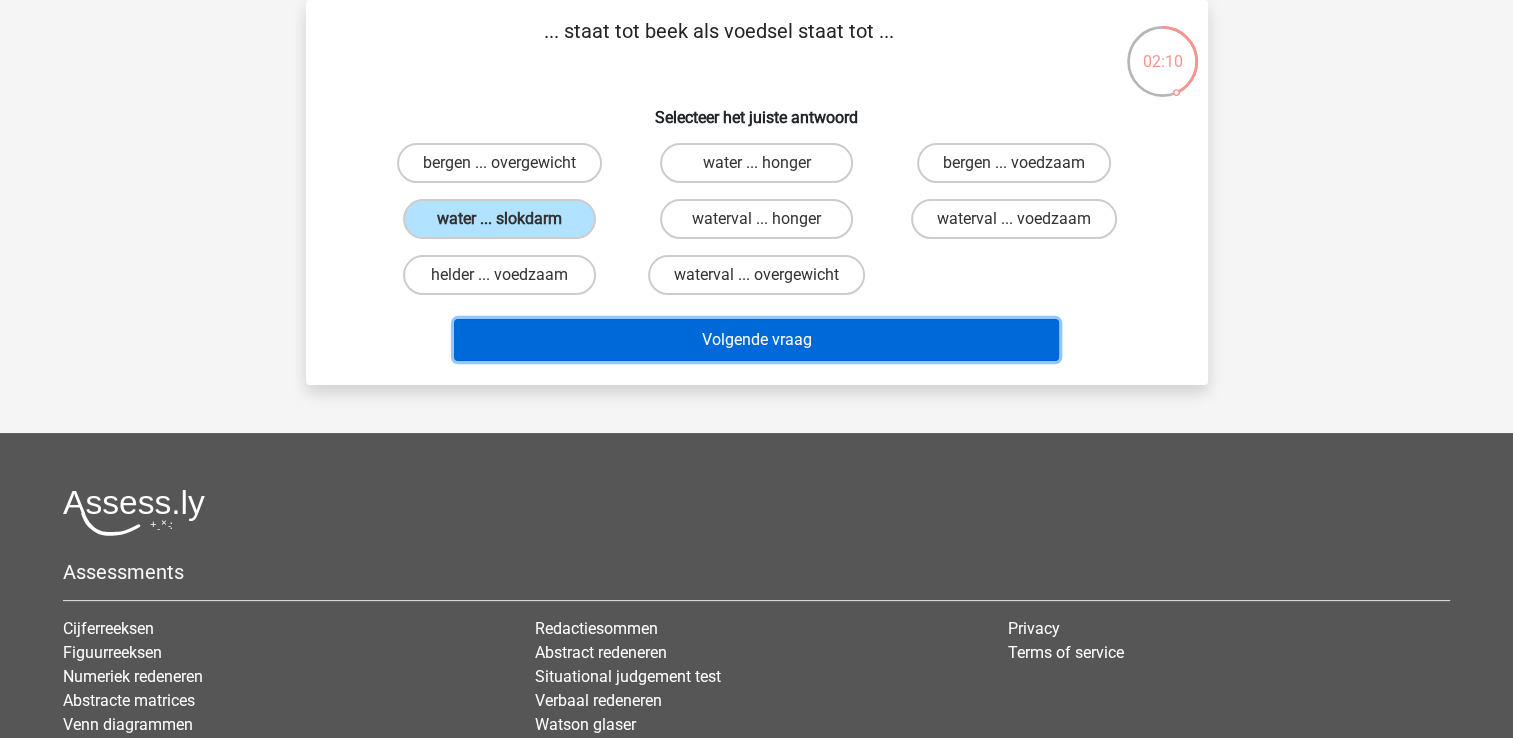 click on "Volgende vraag" at bounding box center [756, 340] 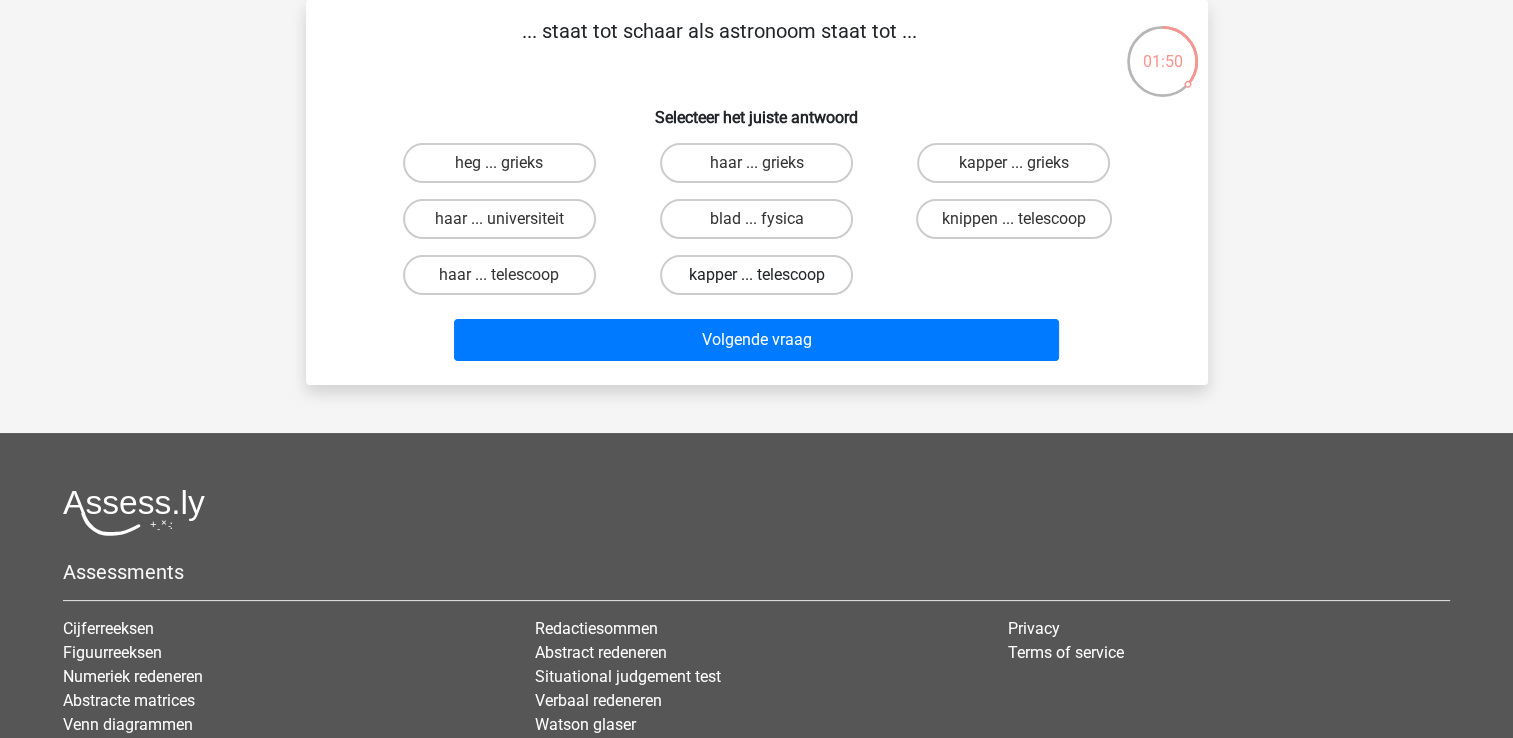 click on "kapper ... telescoop" at bounding box center [756, 275] 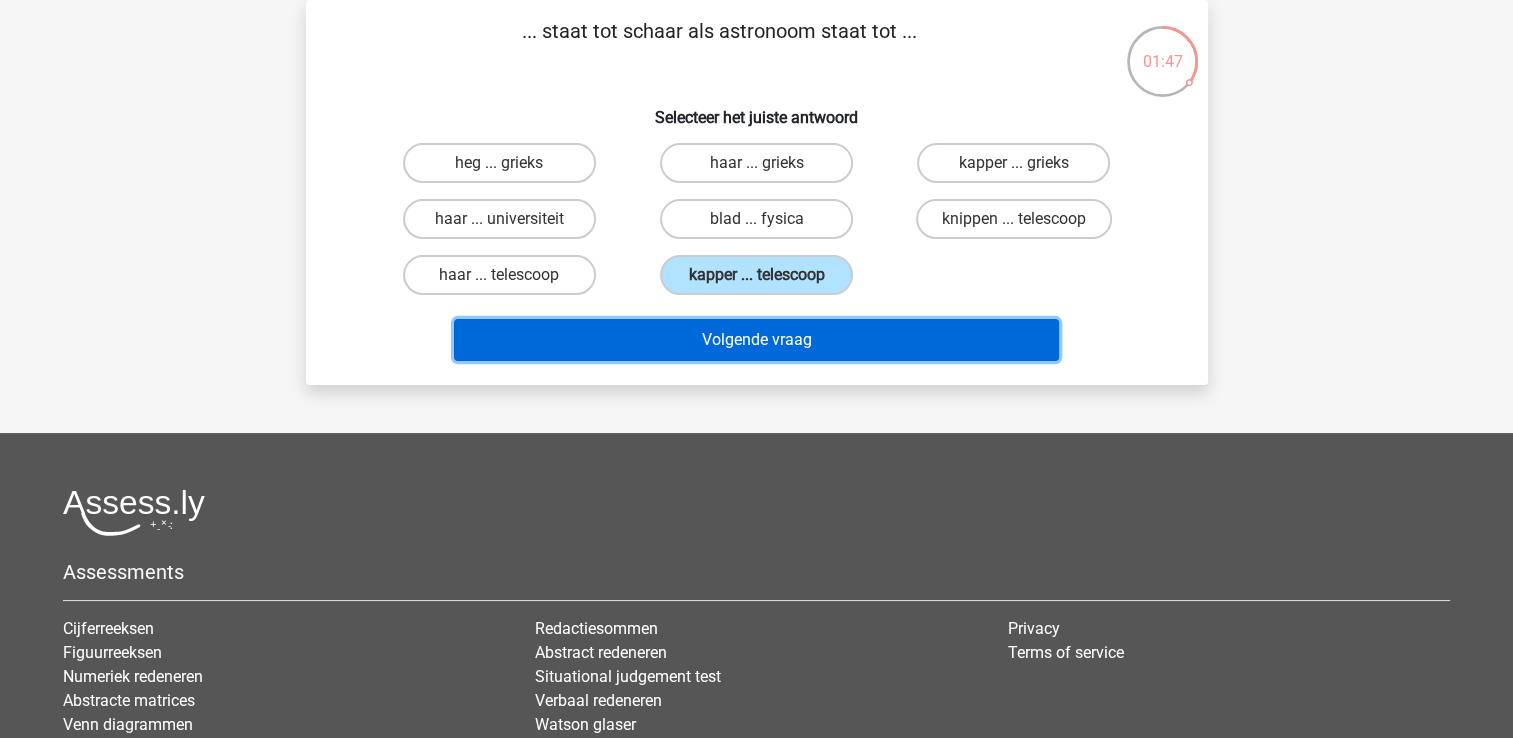 click on "Volgende vraag" at bounding box center (756, 340) 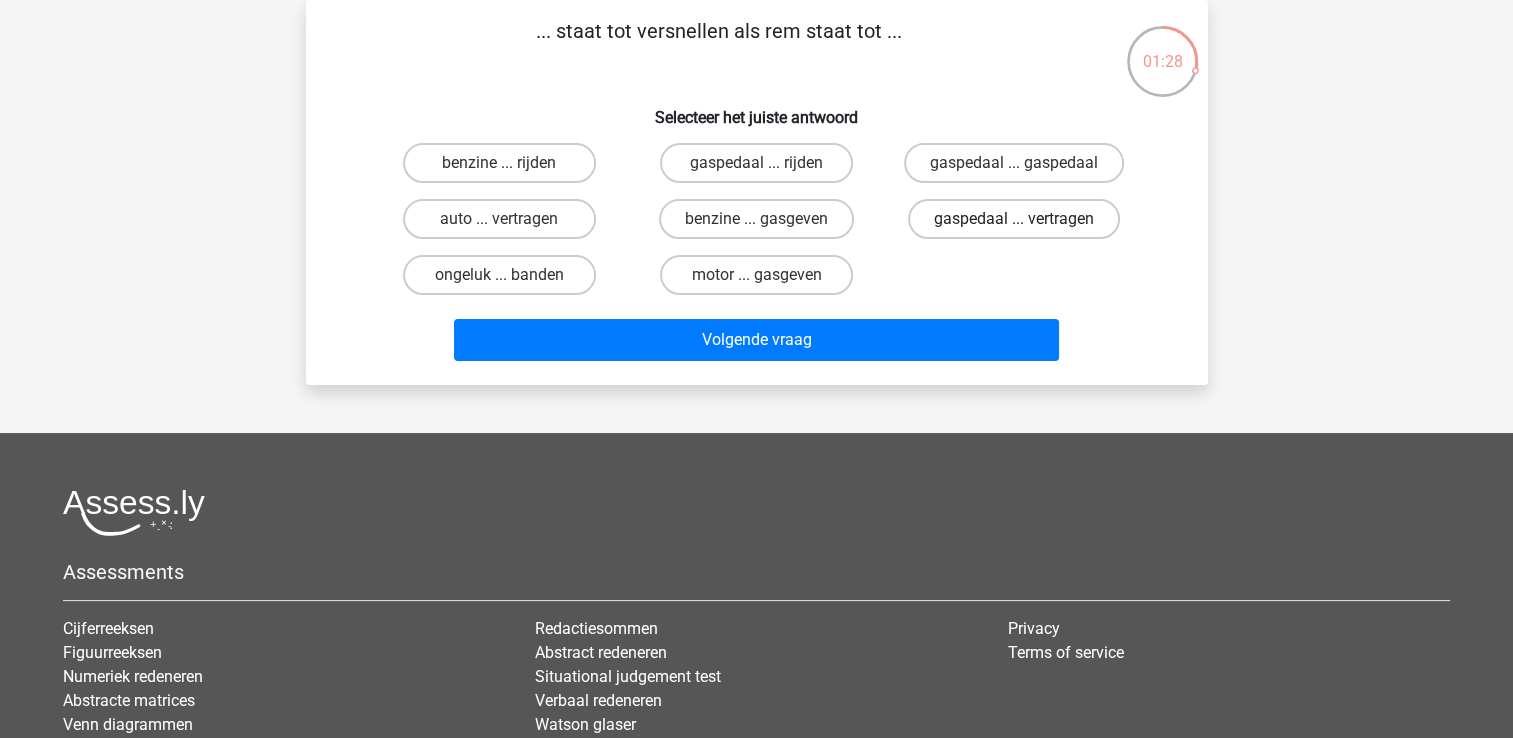 click on "gaspedaal ... vertragen" at bounding box center (1014, 219) 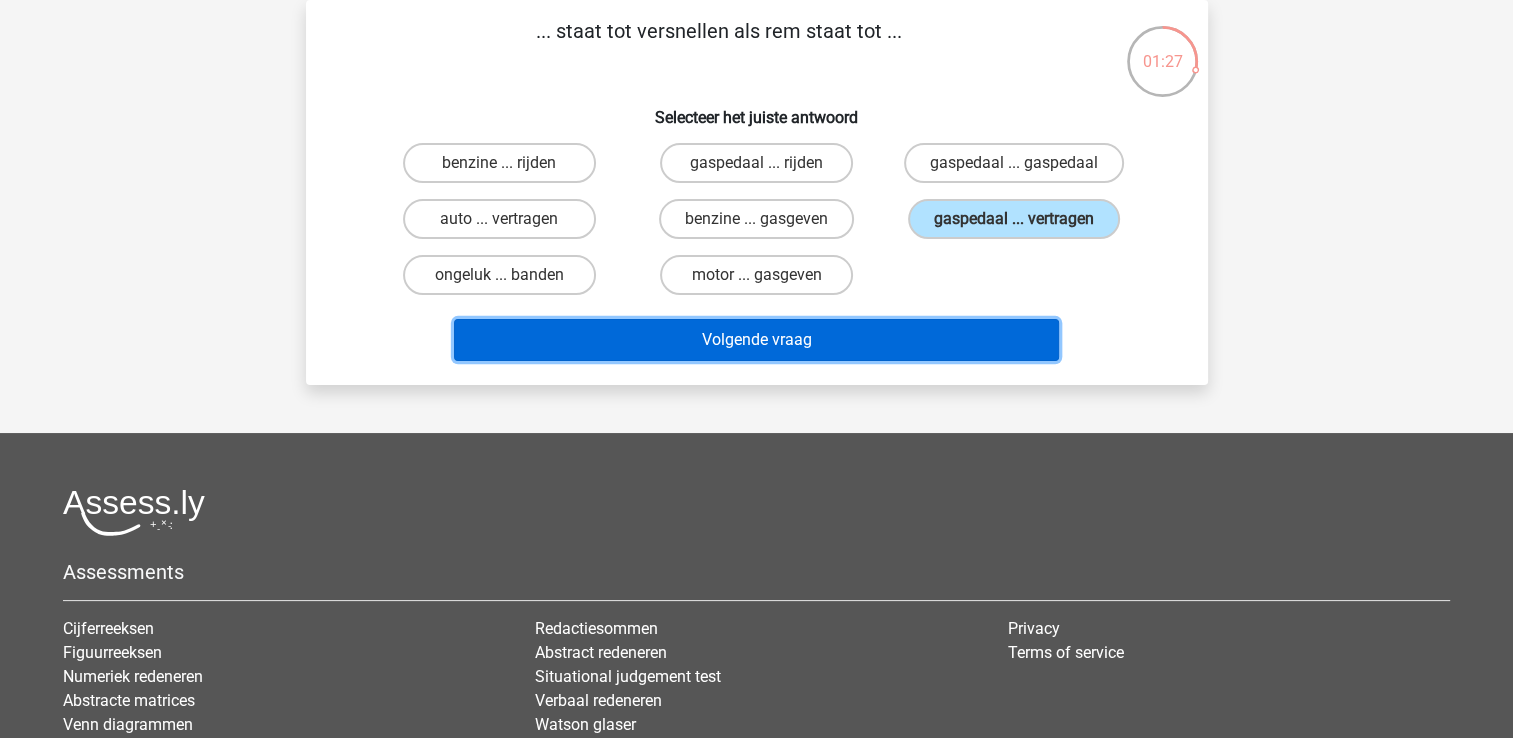 click on "Volgende vraag" at bounding box center (756, 340) 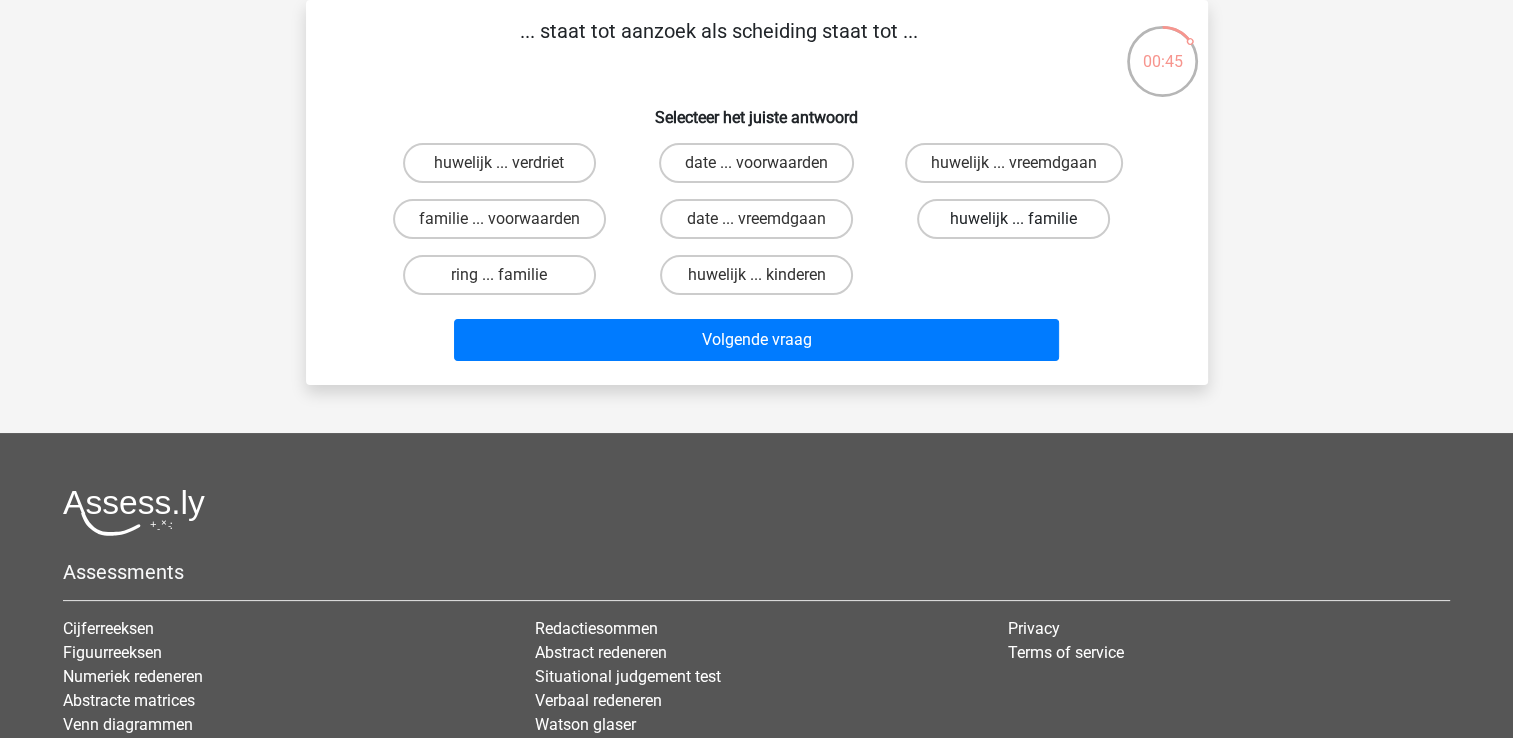click on "huwelijk ... familie" at bounding box center [1013, 219] 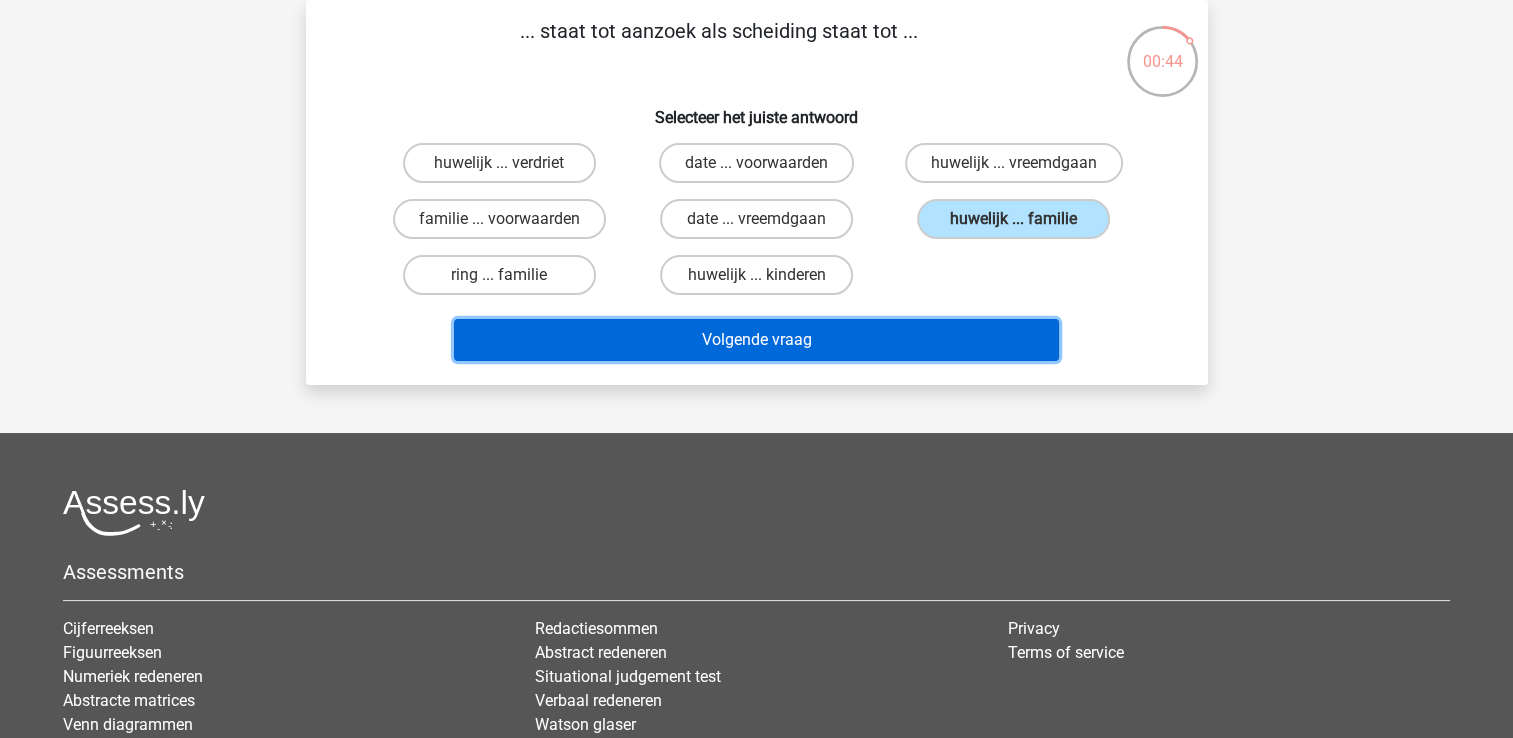 click on "Volgende vraag" at bounding box center (756, 340) 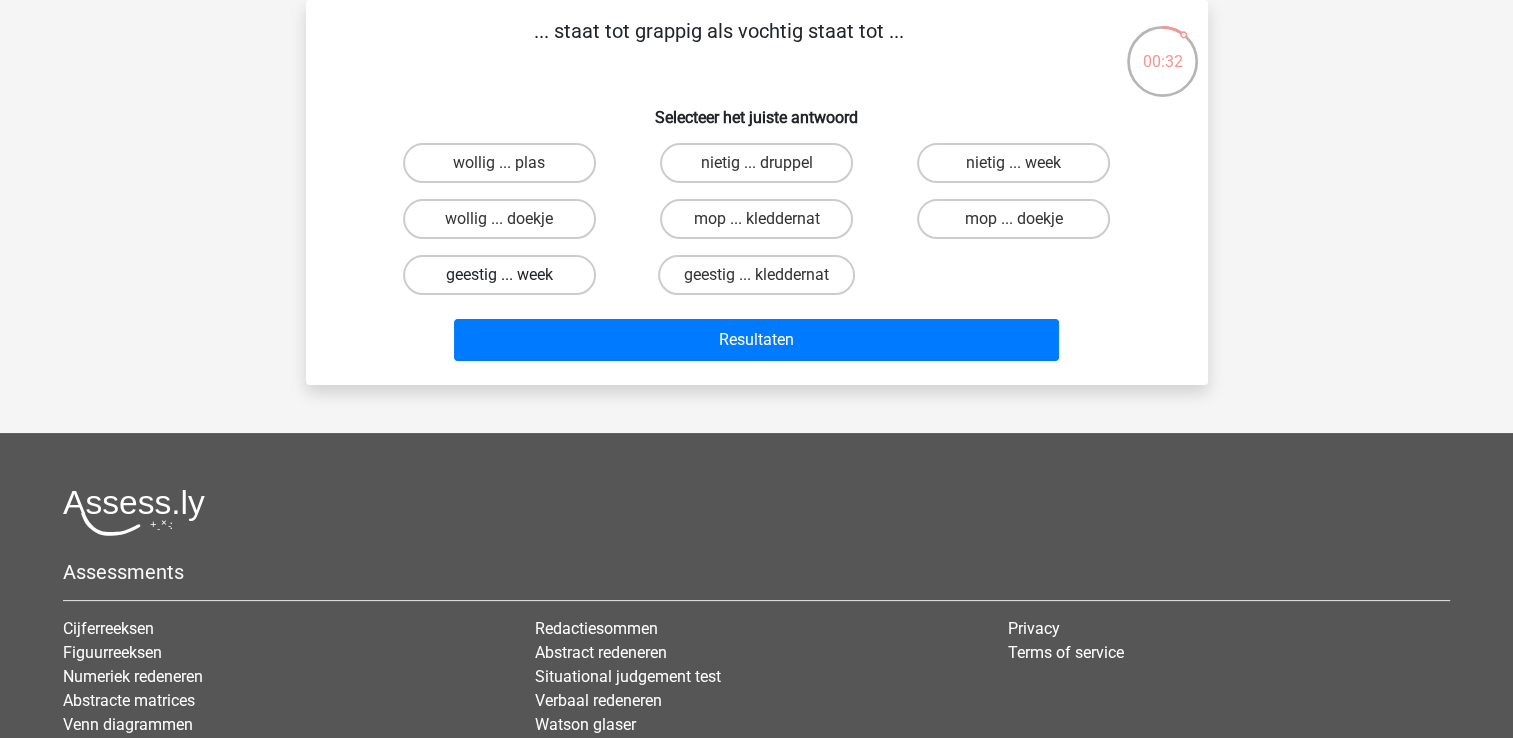 click on "geestig ... week" at bounding box center [499, 275] 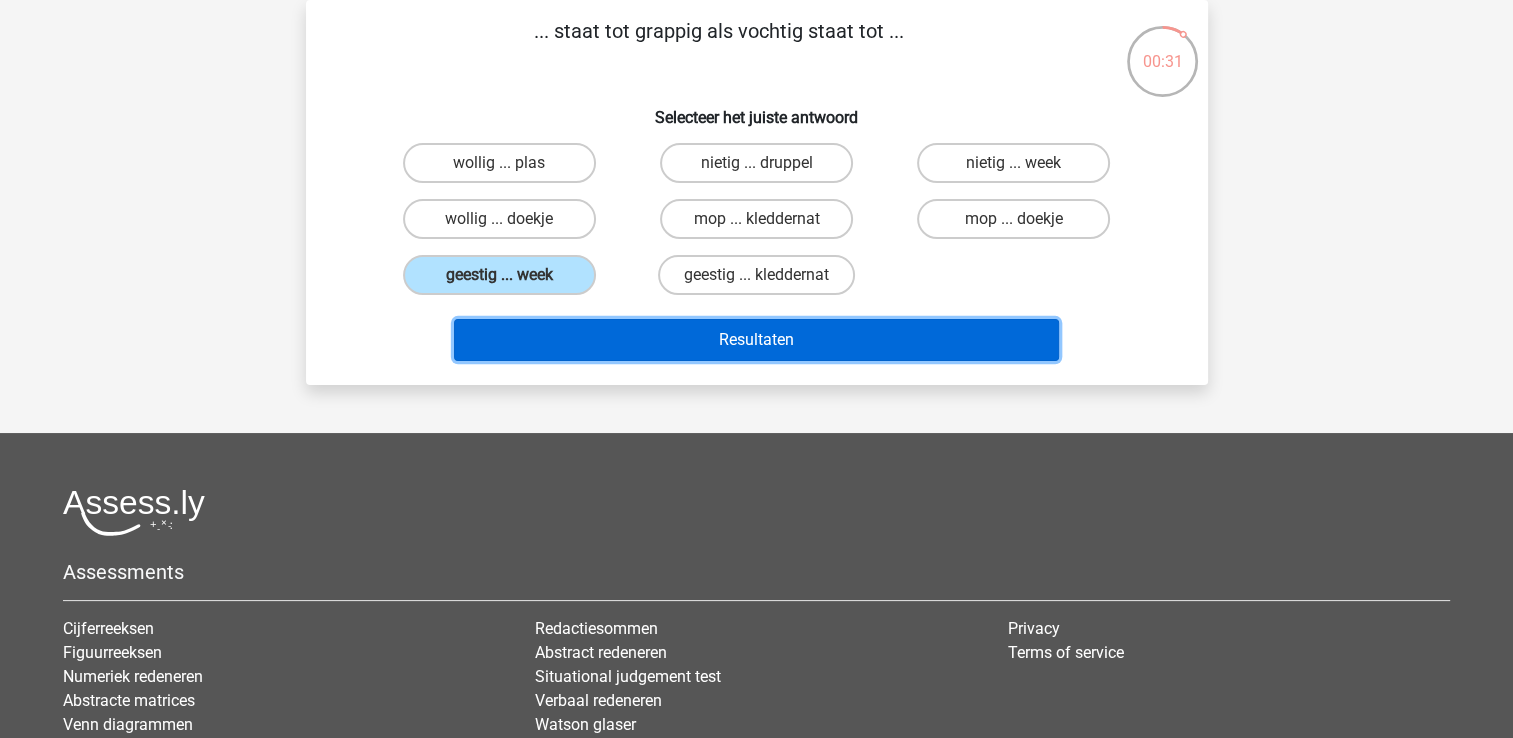 click on "Resultaten" at bounding box center [756, 340] 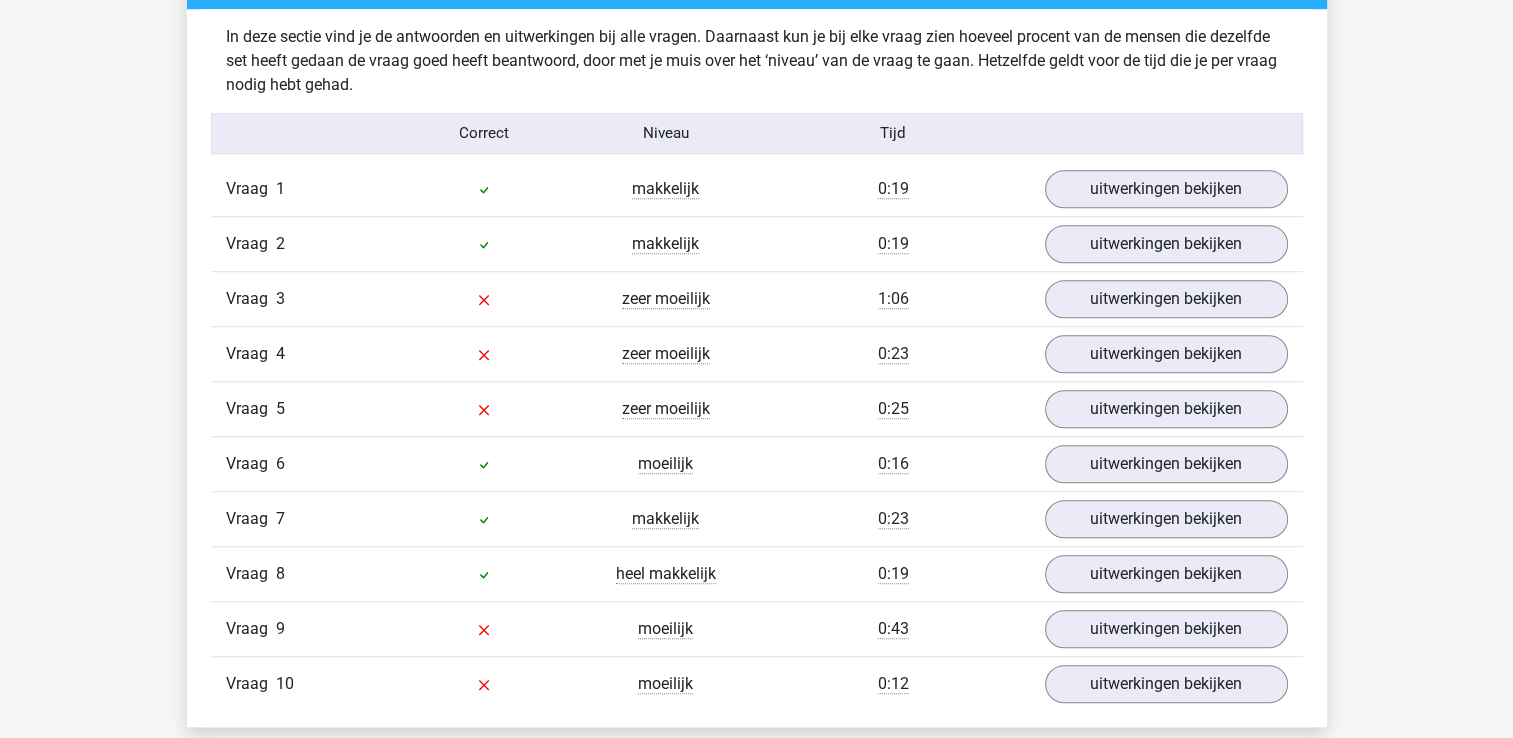 scroll, scrollTop: 1600, scrollLeft: 0, axis: vertical 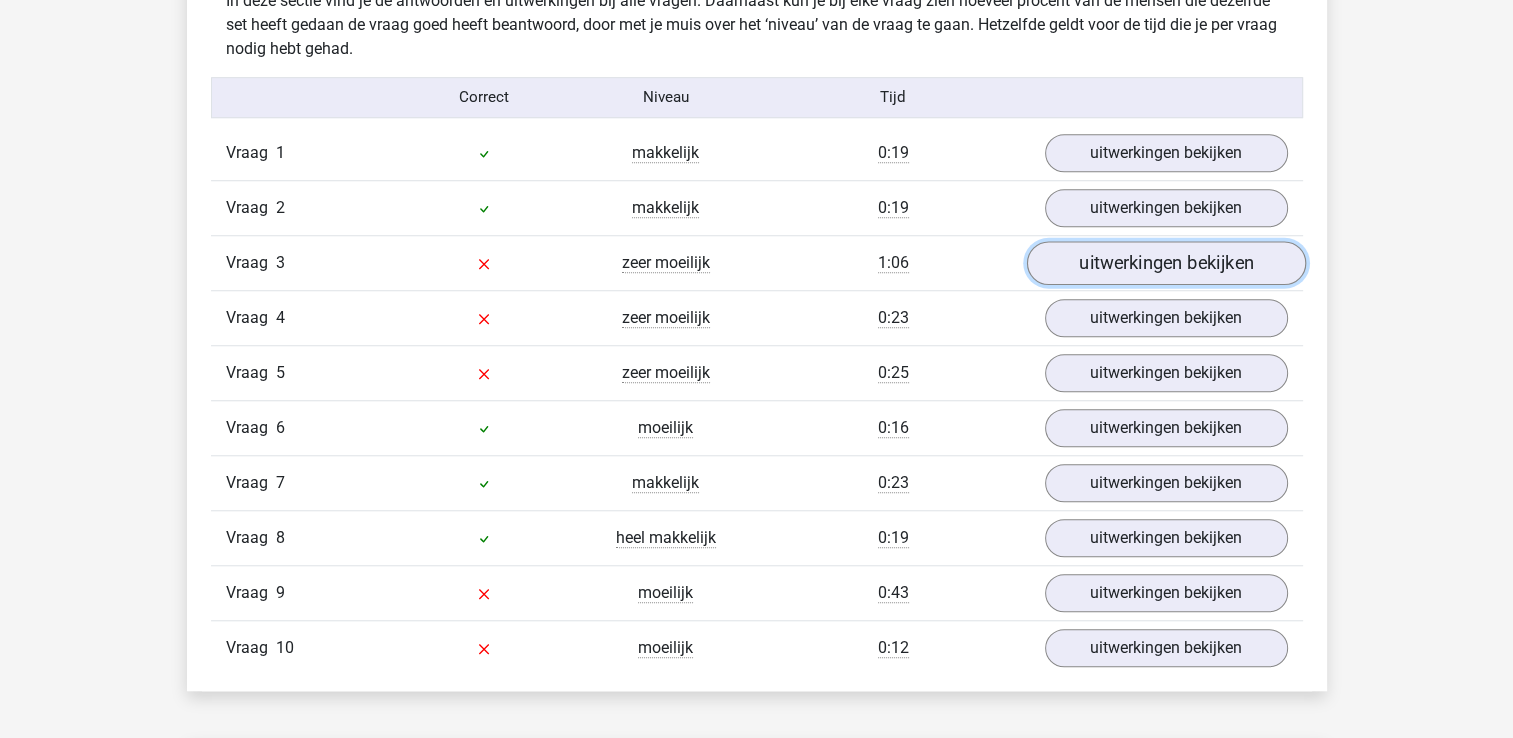 click on "uitwerkingen bekijken" at bounding box center [1165, 263] 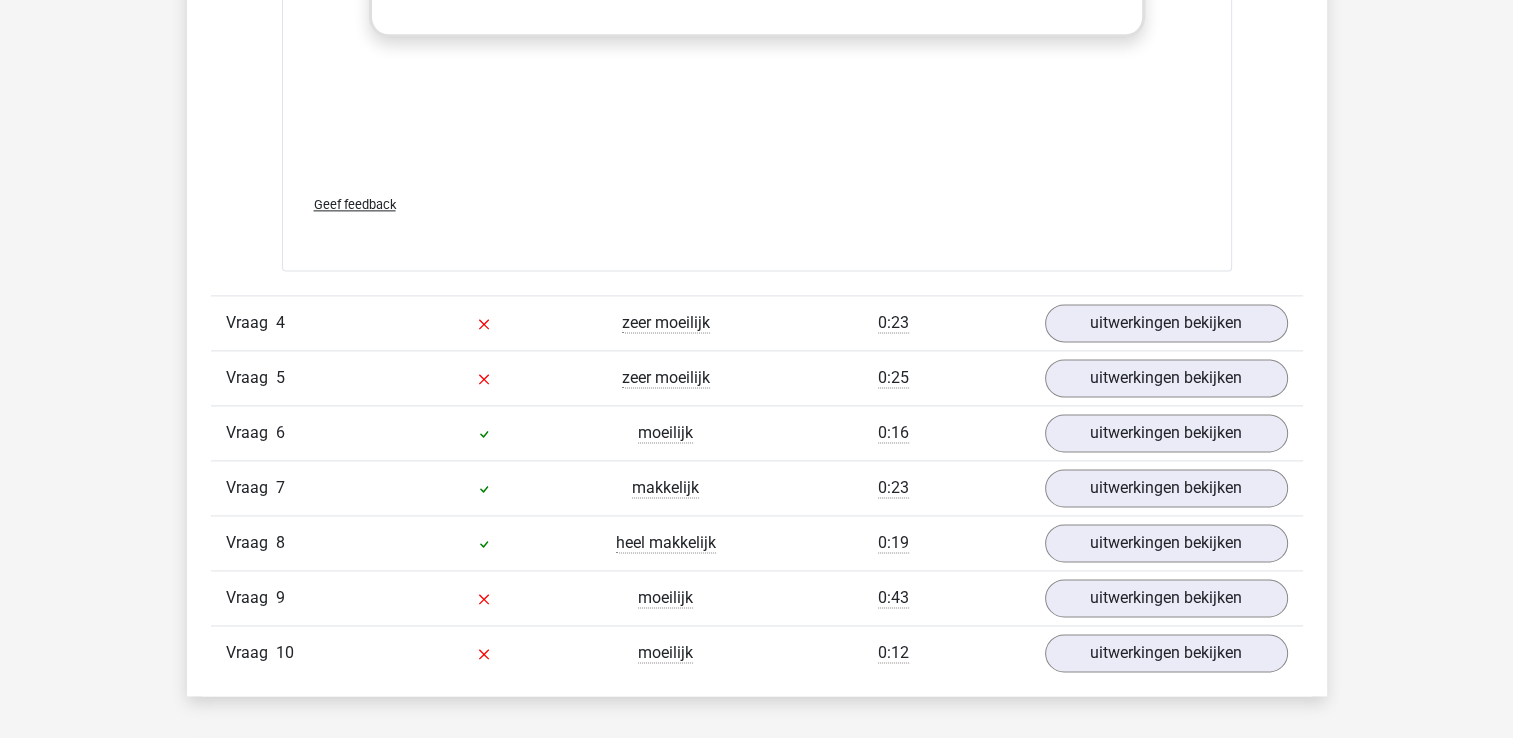 scroll, scrollTop: 2700, scrollLeft: 0, axis: vertical 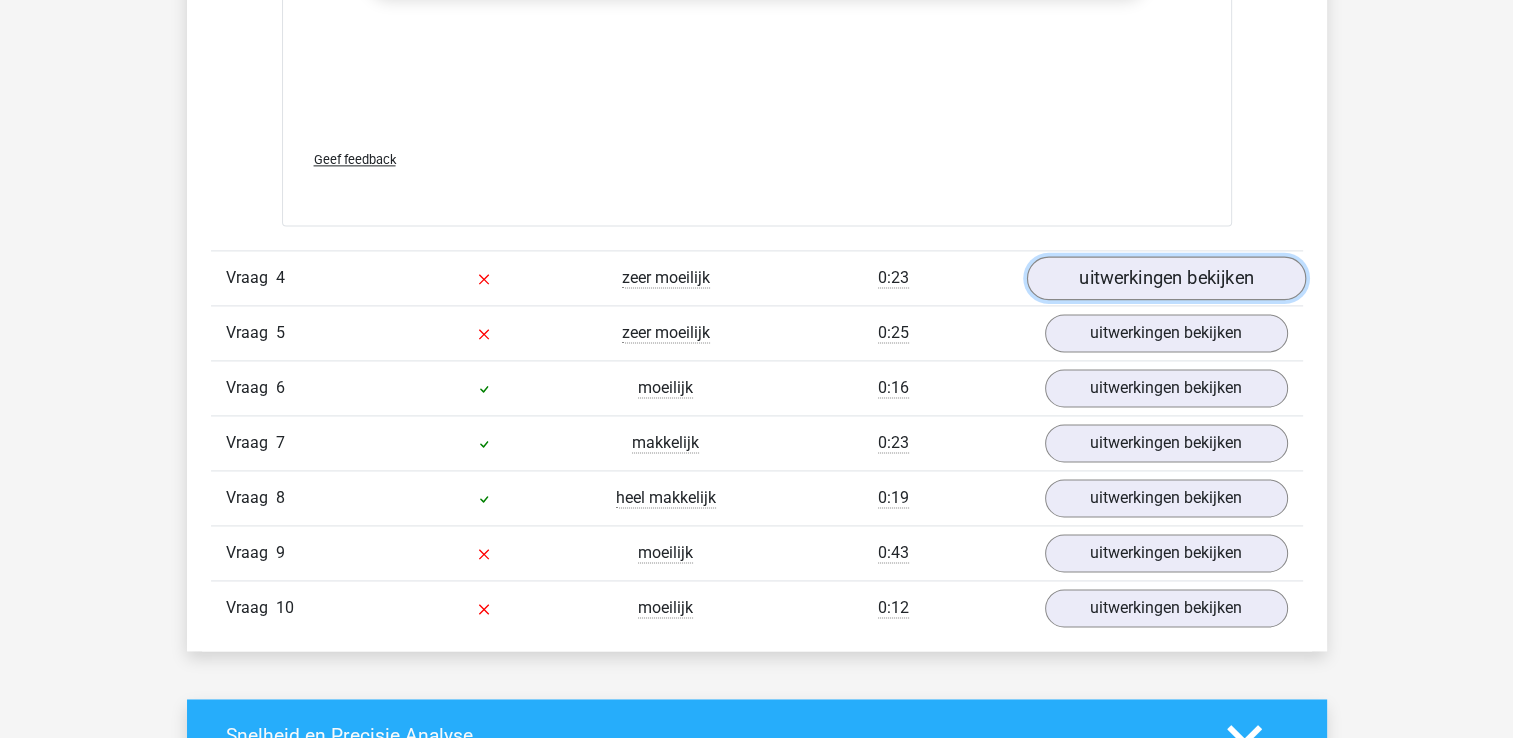click on "uitwerkingen bekijken" at bounding box center (1165, 278) 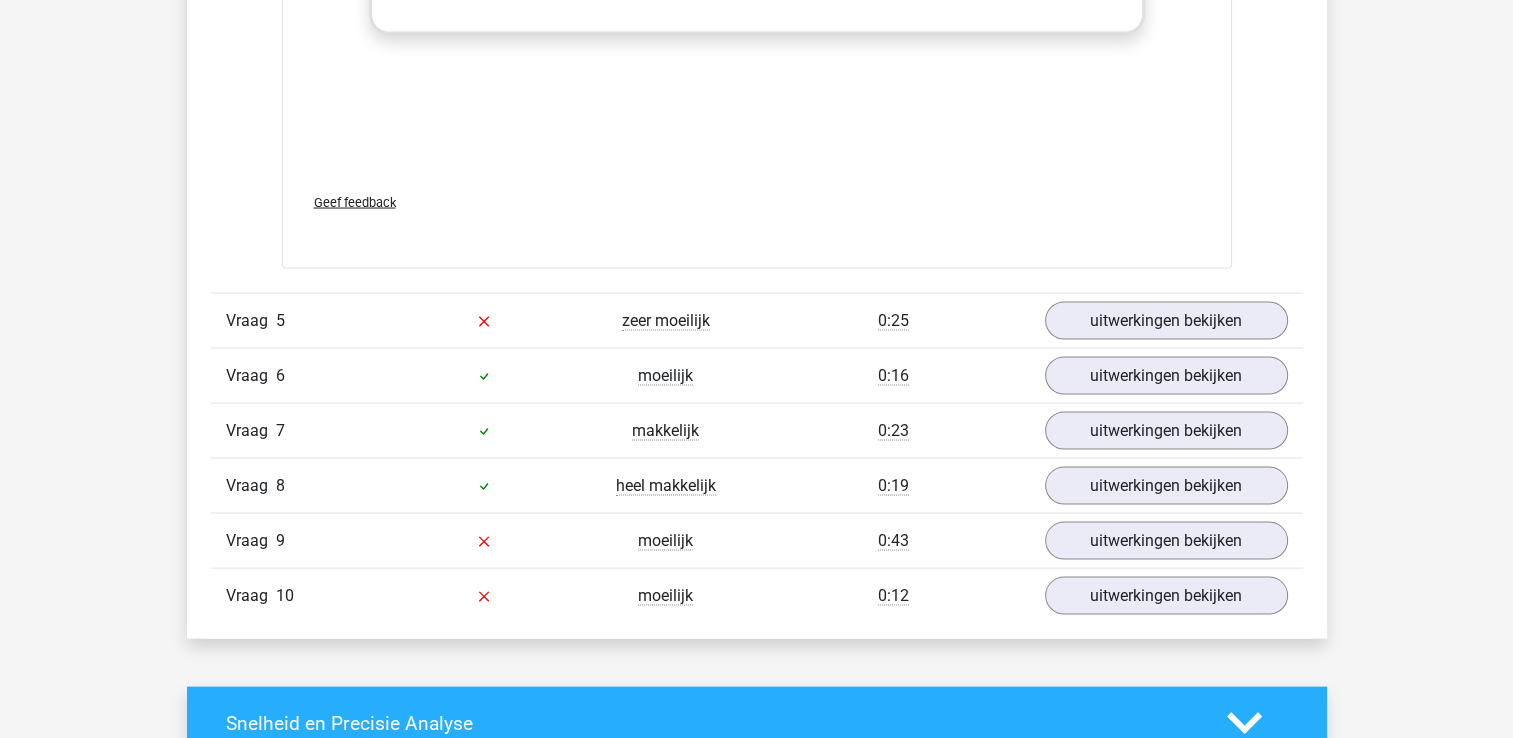 scroll, scrollTop: 3800, scrollLeft: 0, axis: vertical 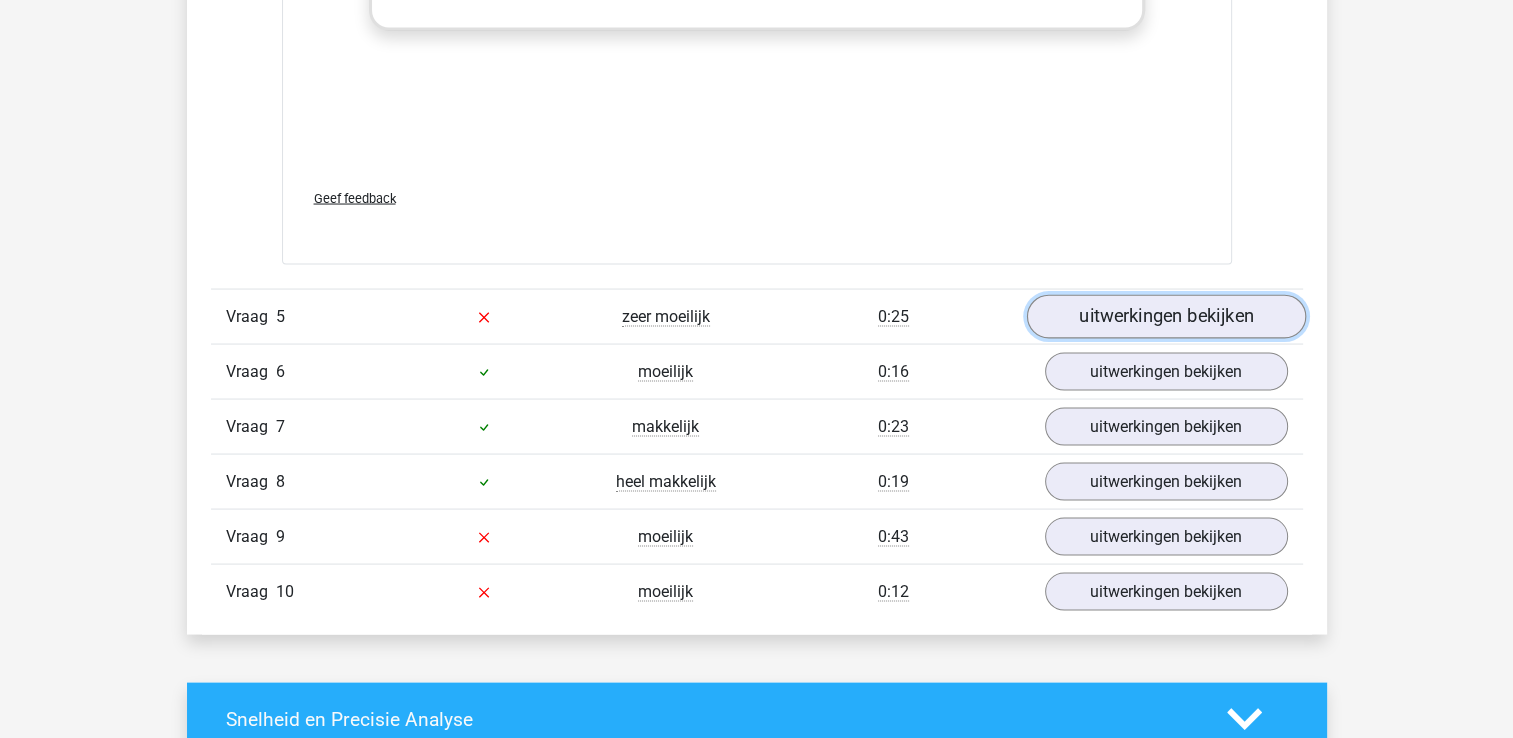 click on "uitwerkingen bekijken" at bounding box center (1165, 318) 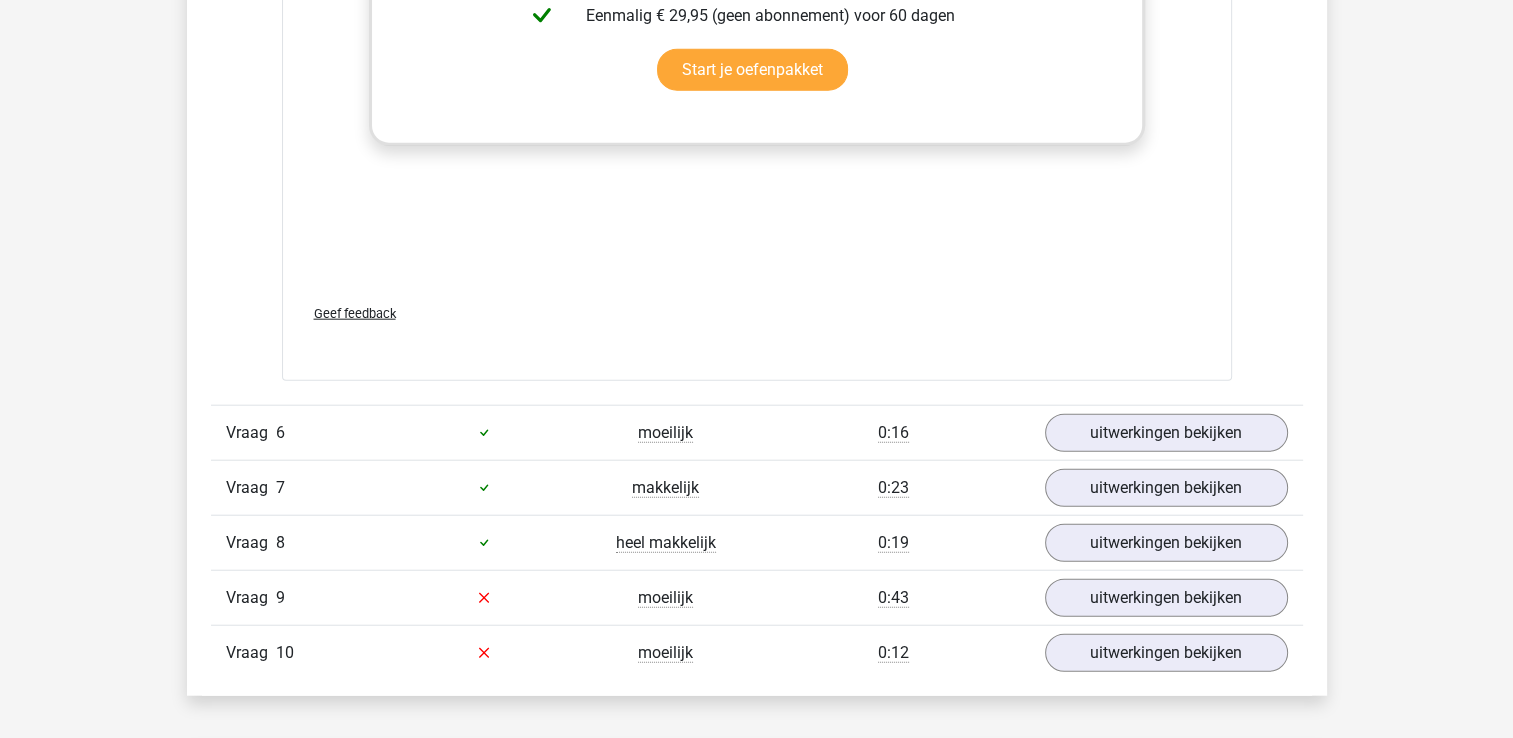 scroll, scrollTop: 4900, scrollLeft: 0, axis: vertical 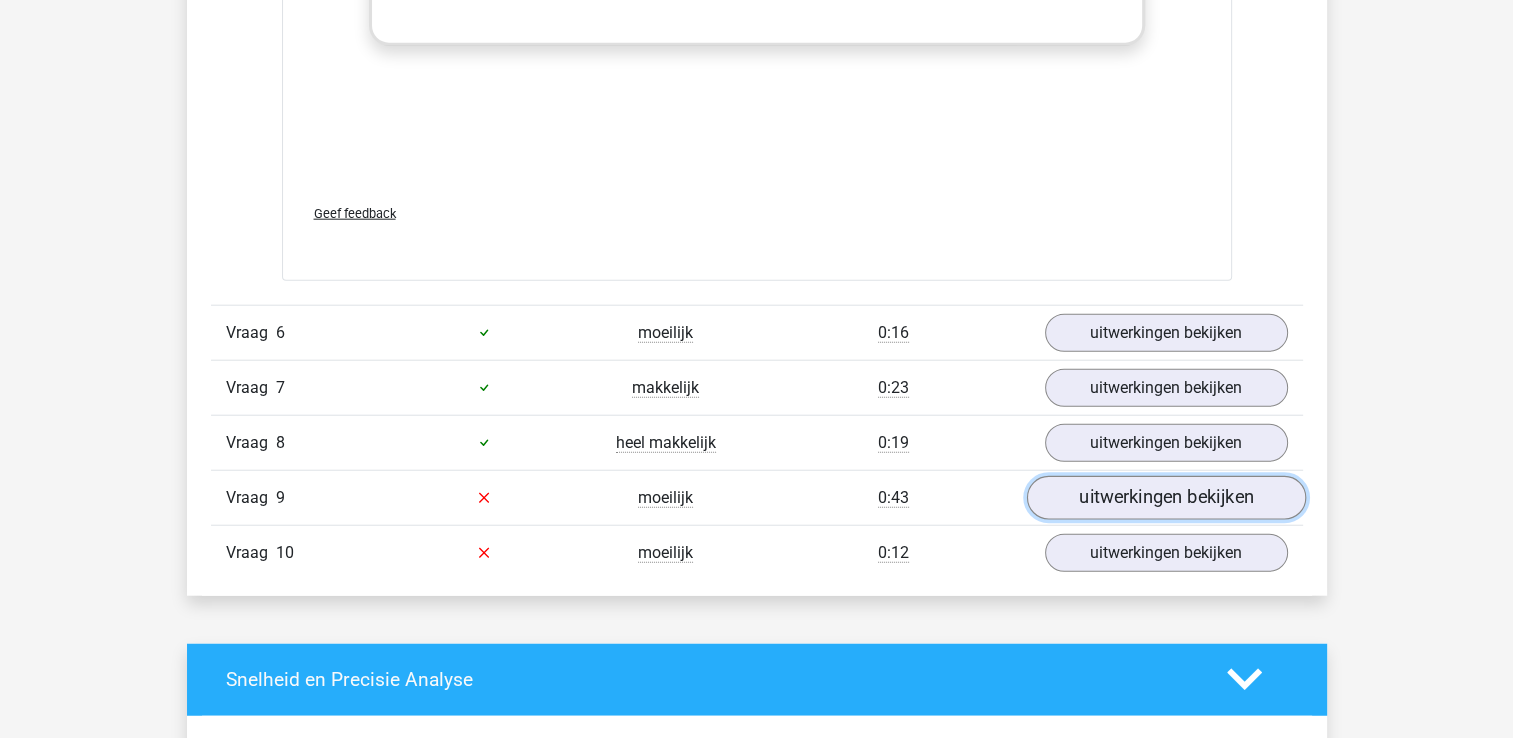 click on "uitwerkingen bekijken" at bounding box center [1165, 498] 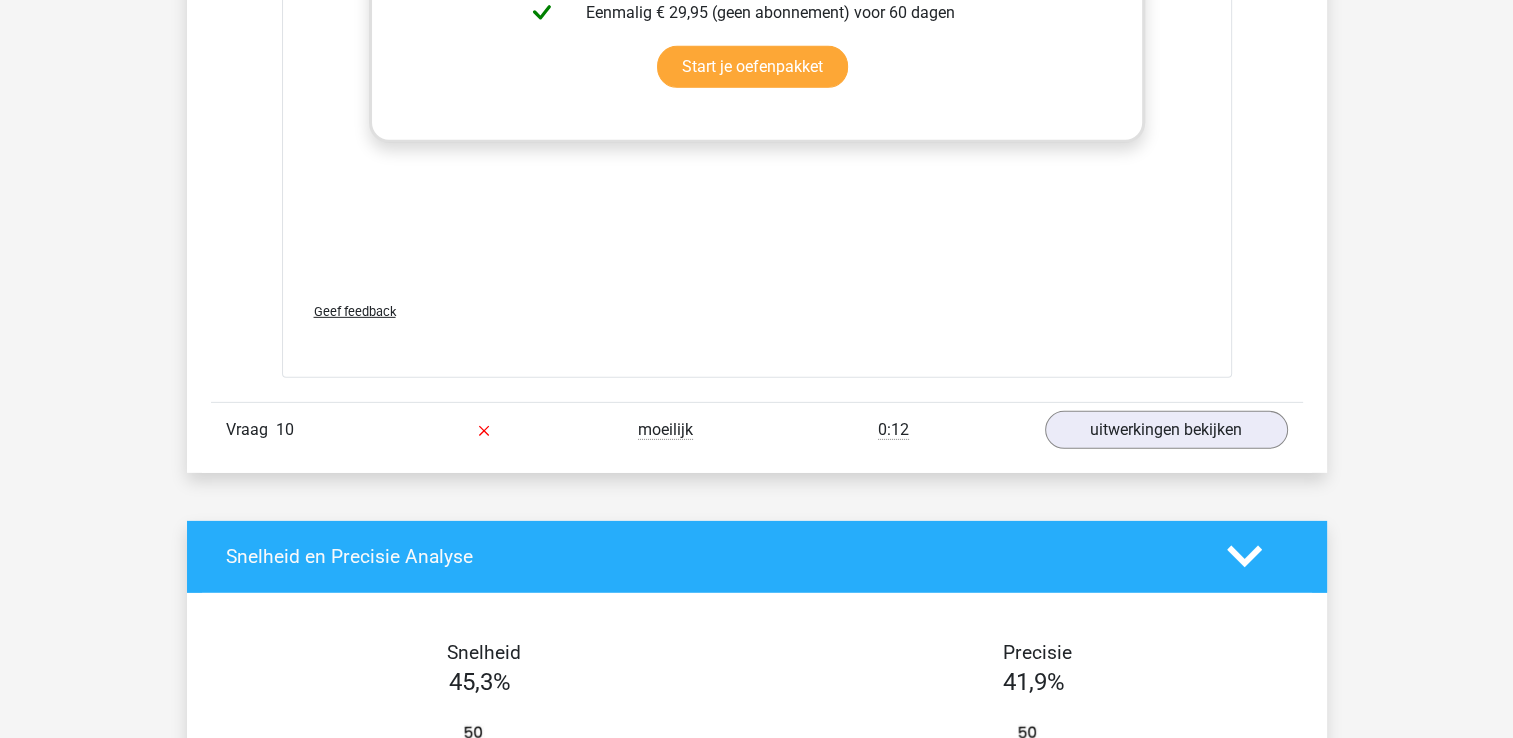 scroll, scrollTop: 6100, scrollLeft: 0, axis: vertical 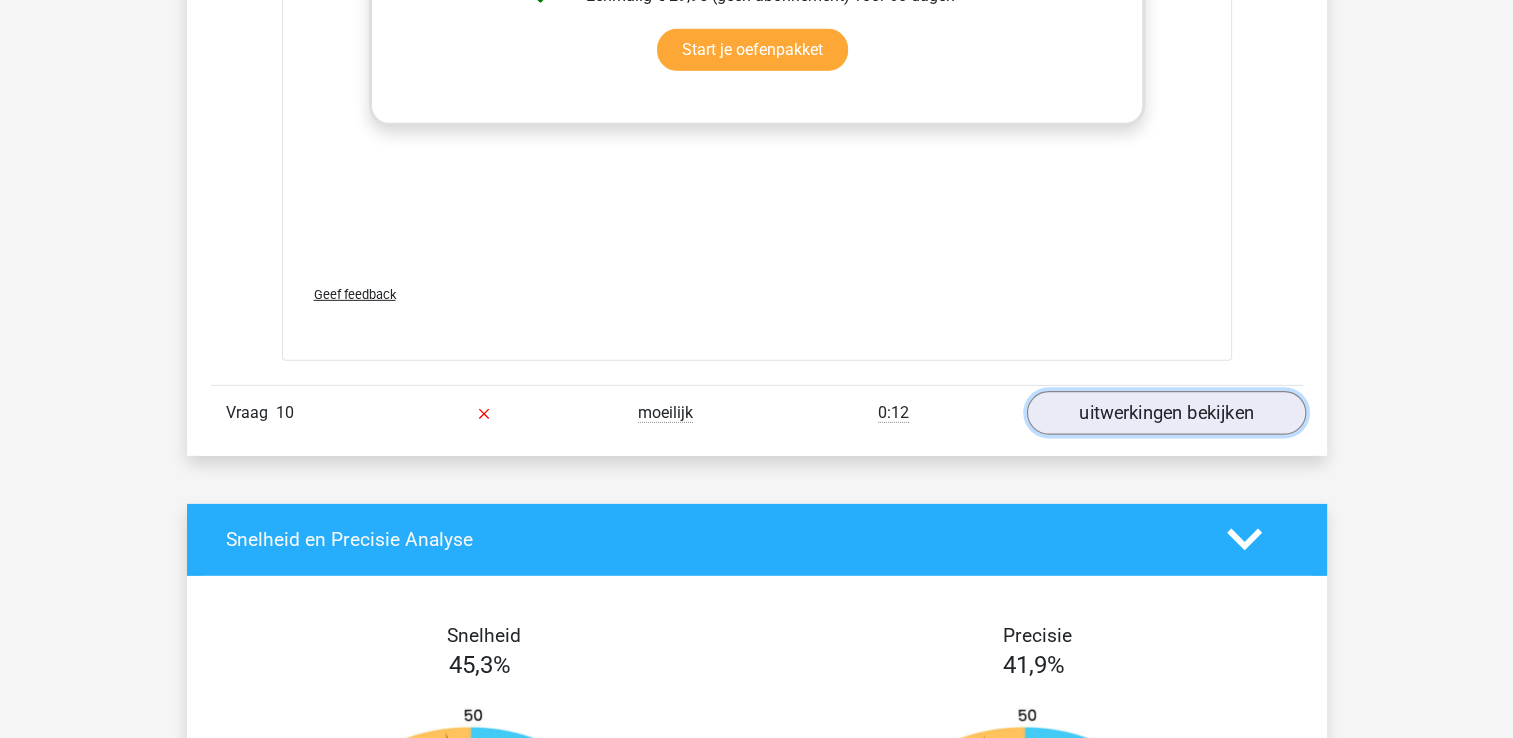 click on "uitwerkingen bekijken" at bounding box center [1165, 413] 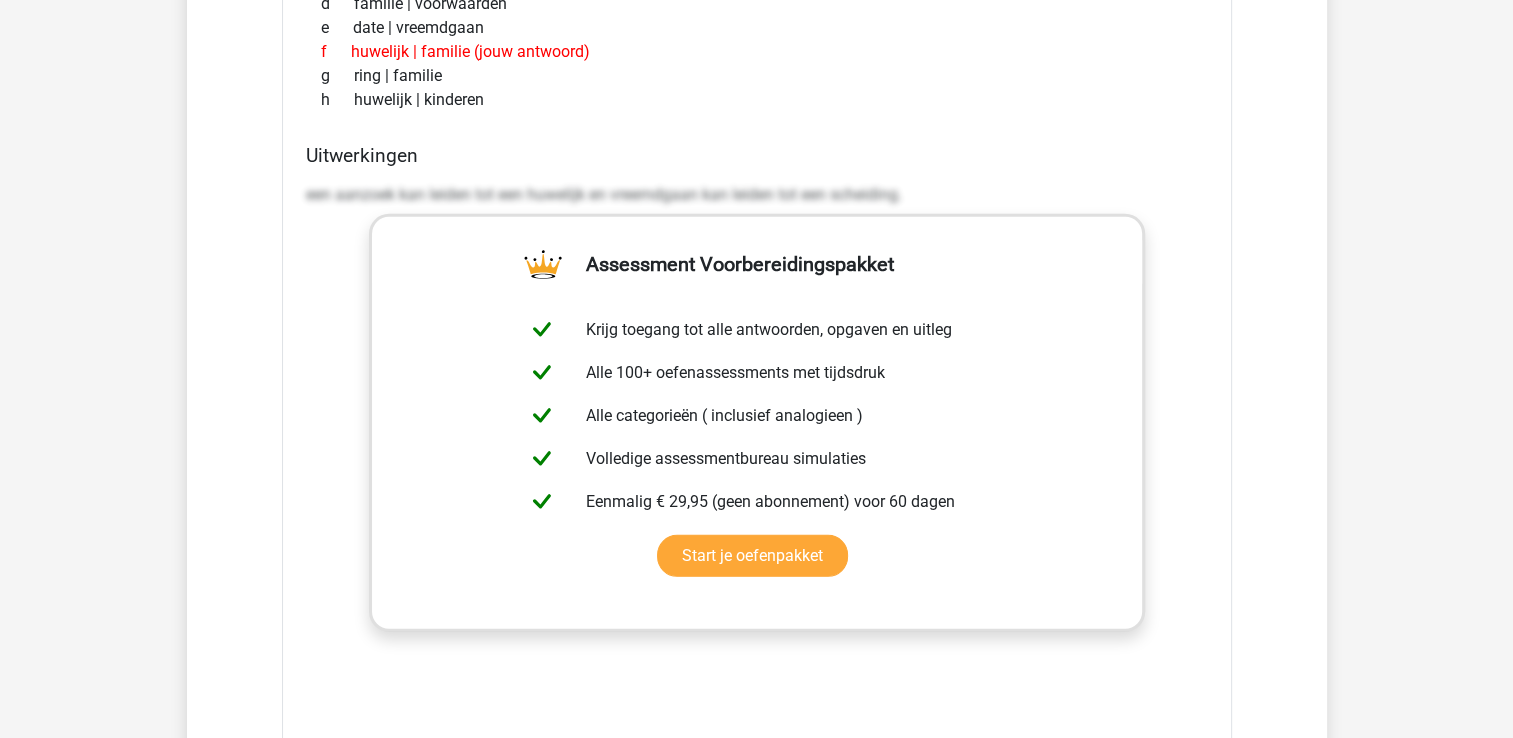 scroll, scrollTop: 5282, scrollLeft: 0, axis: vertical 